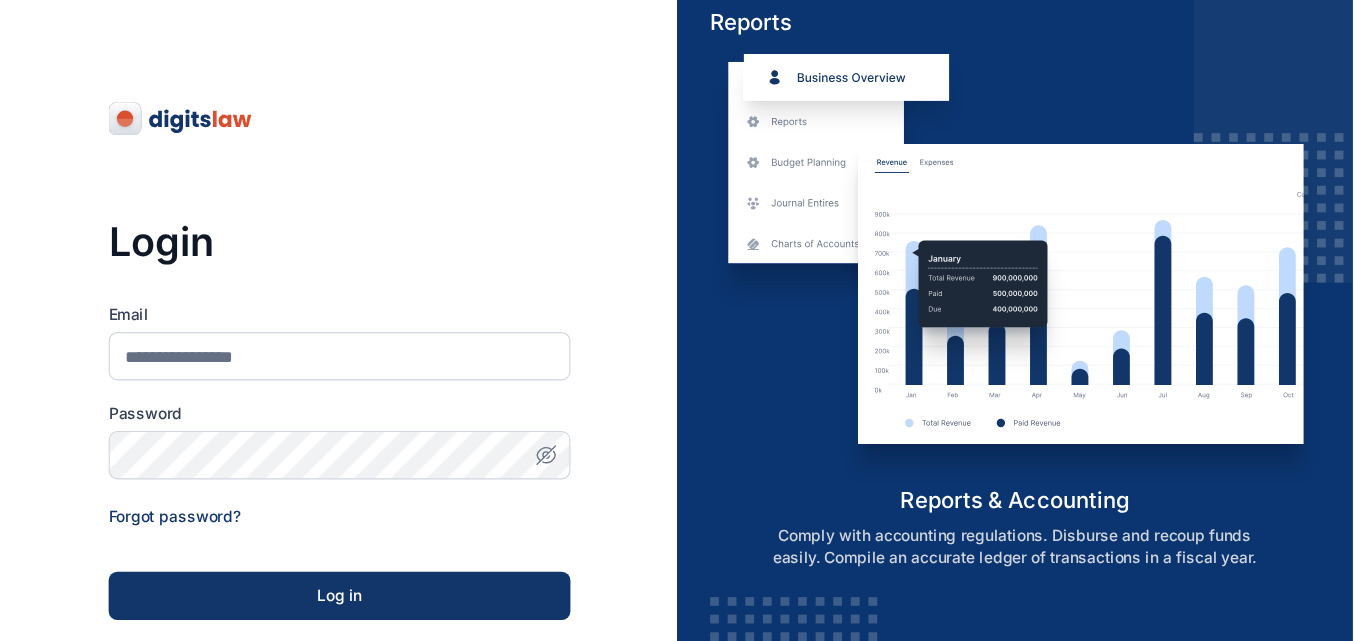 scroll, scrollTop: 0, scrollLeft: 0, axis: both 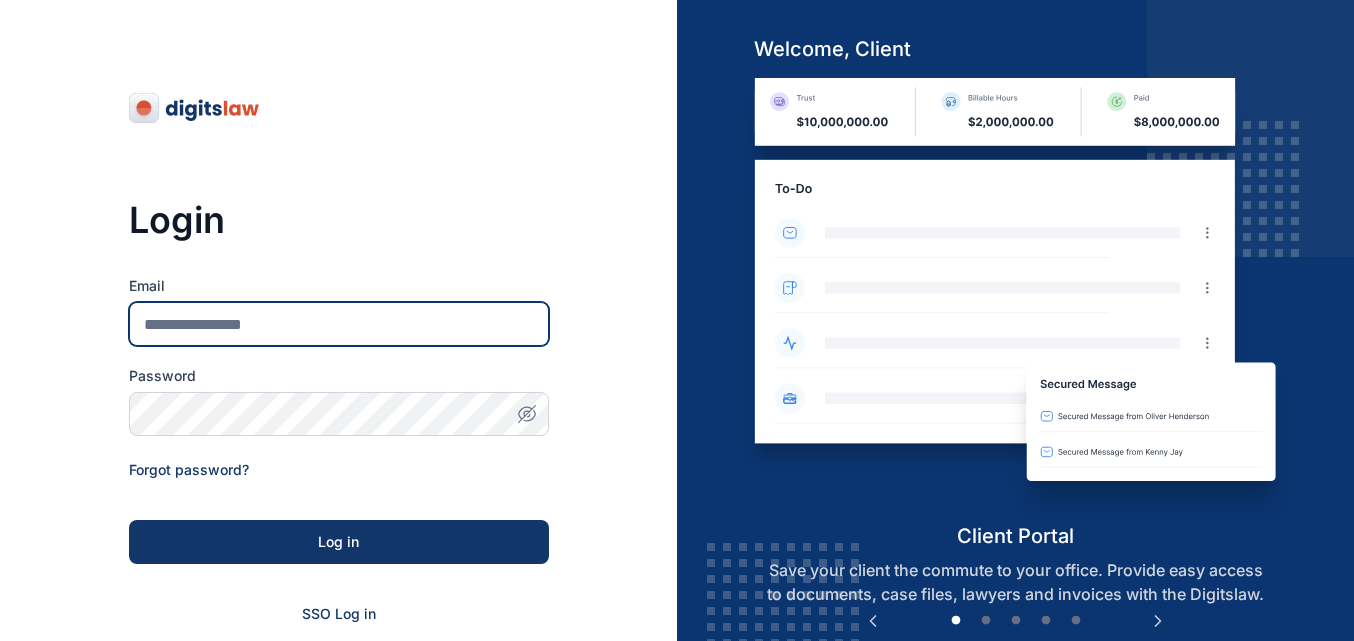 click on "Email" at bounding box center [339, 324] 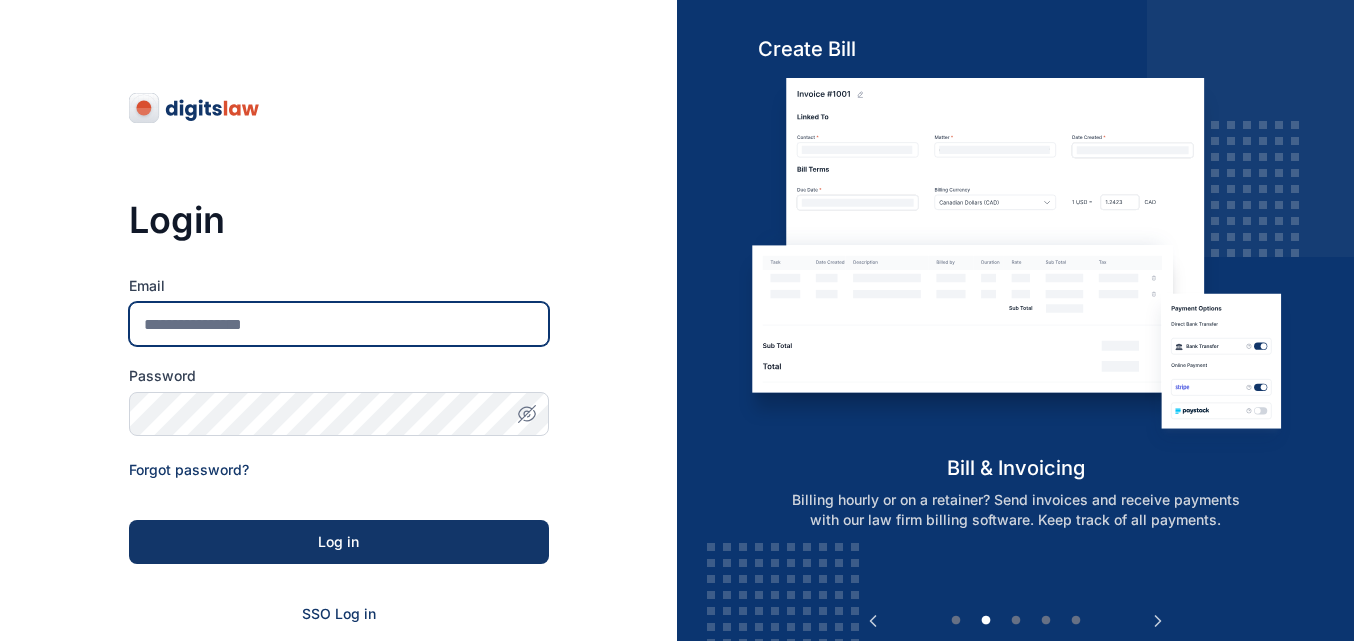 type on "**********" 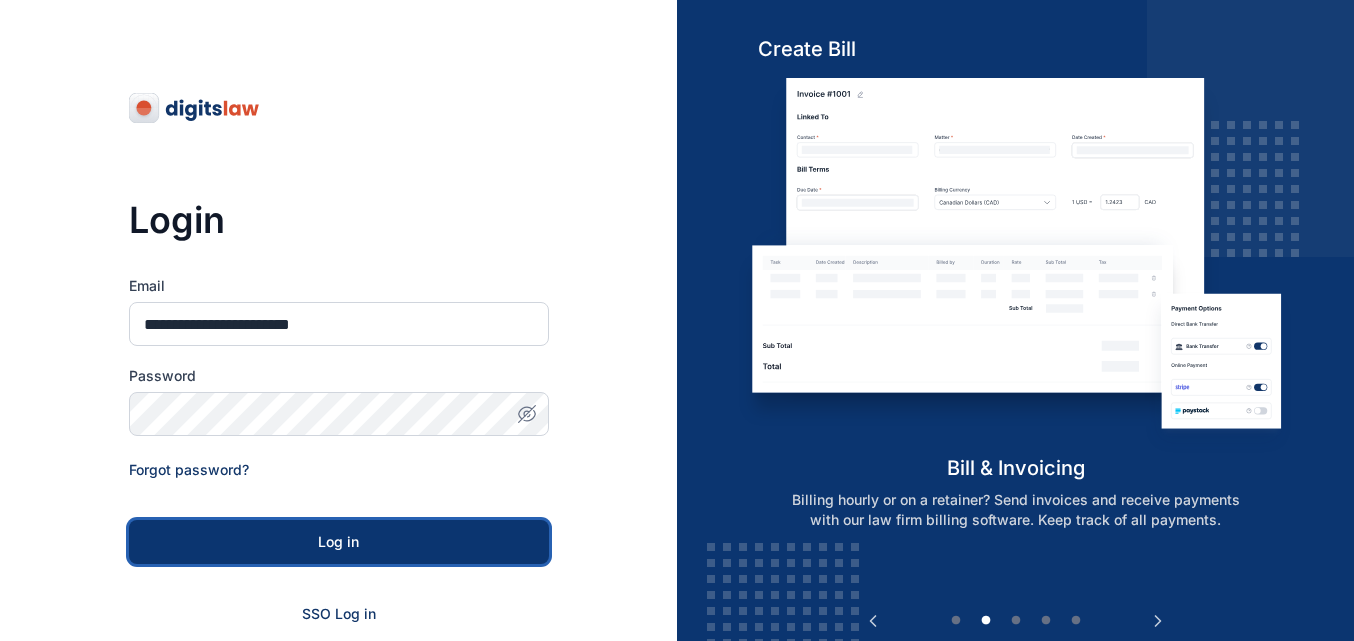 click on "Log in" at bounding box center [339, 542] 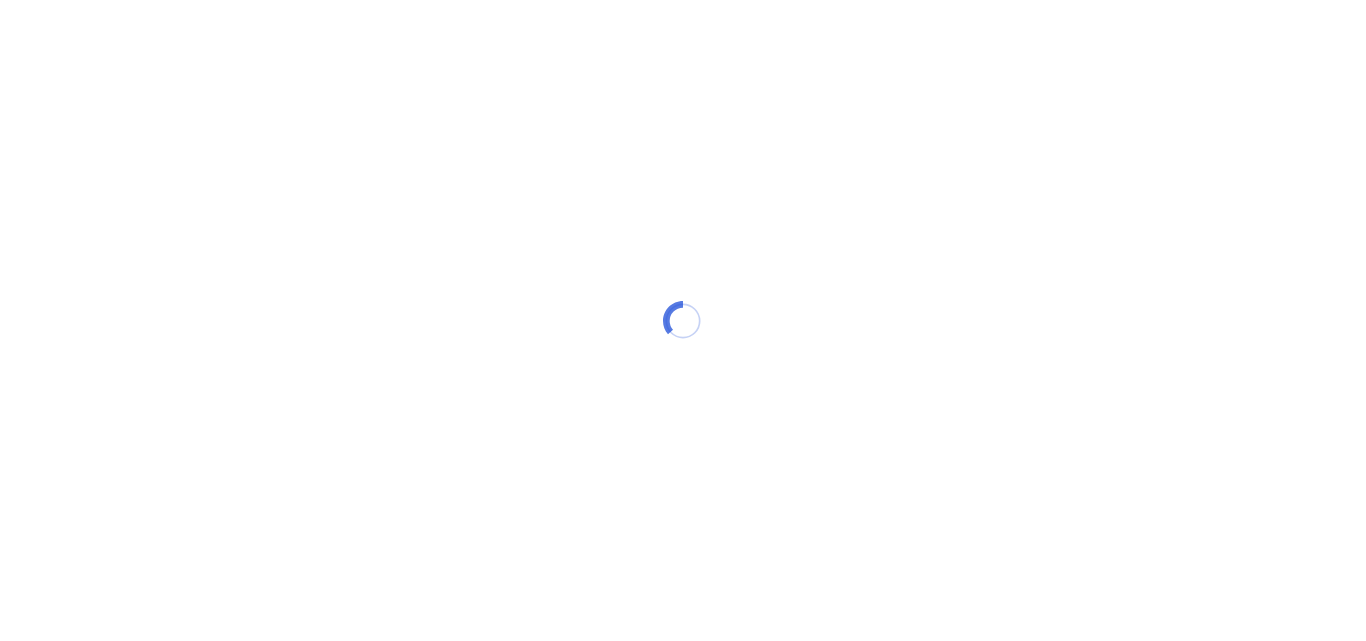 scroll, scrollTop: 0, scrollLeft: 0, axis: both 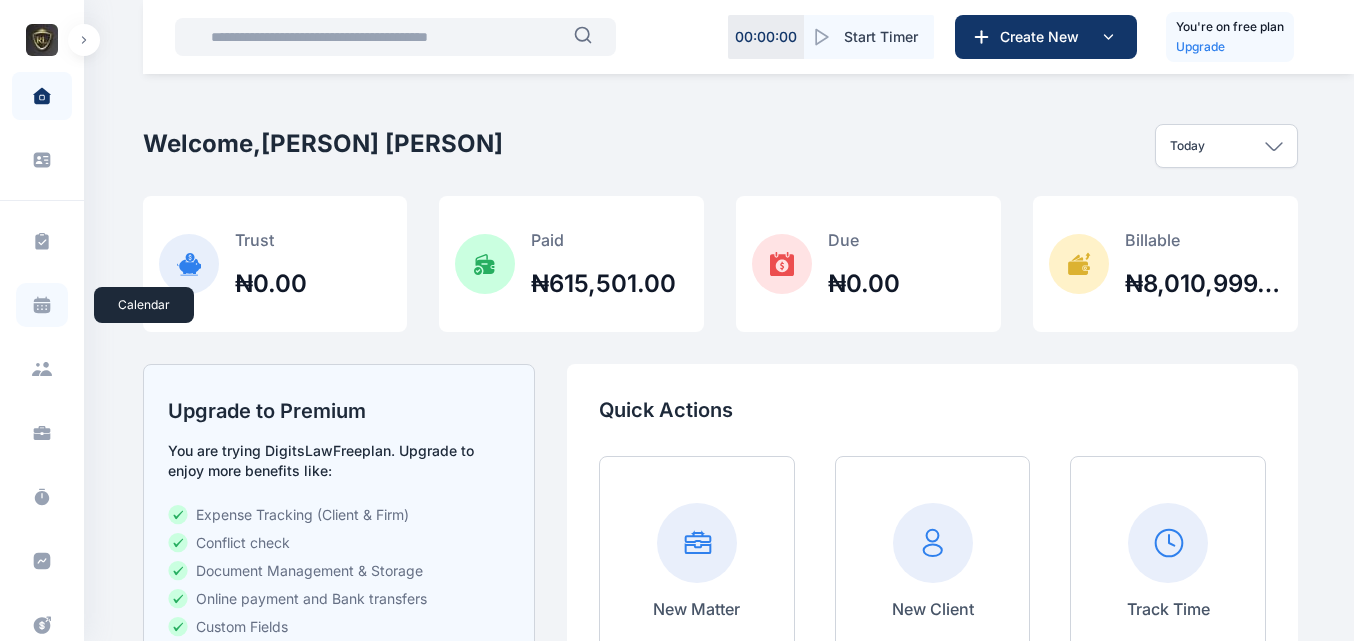 click at bounding box center (42, 305) 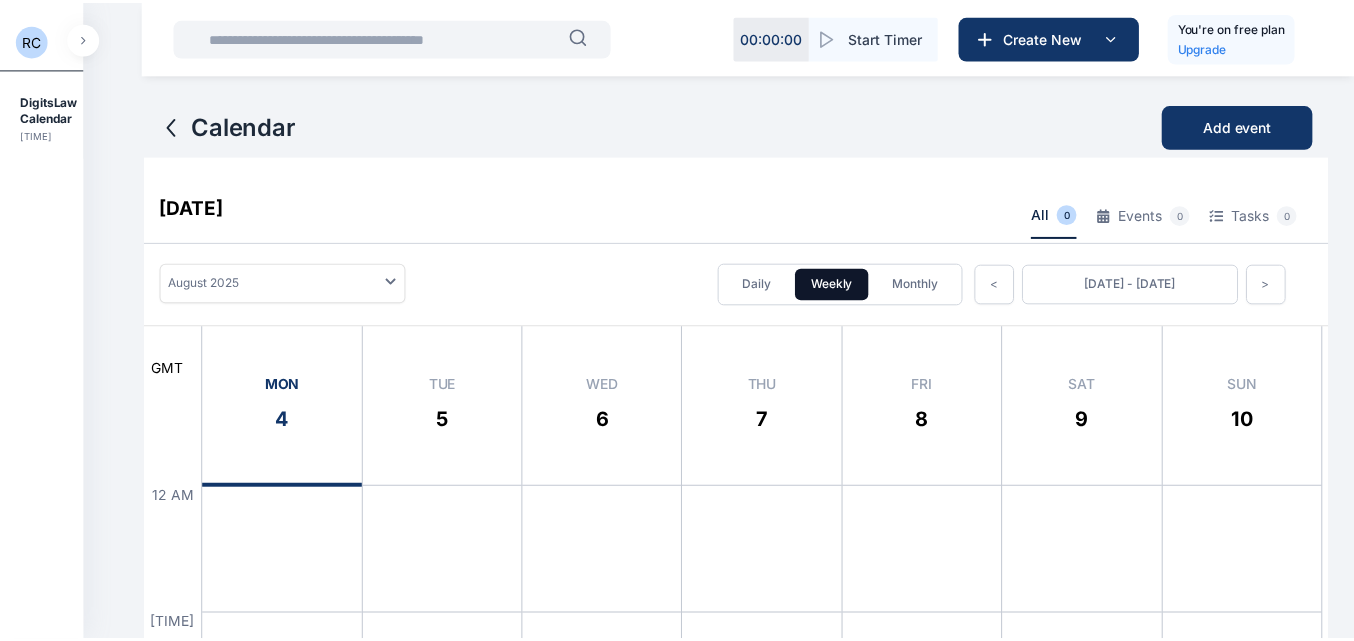 scroll, scrollTop: 0, scrollLeft: 0, axis: both 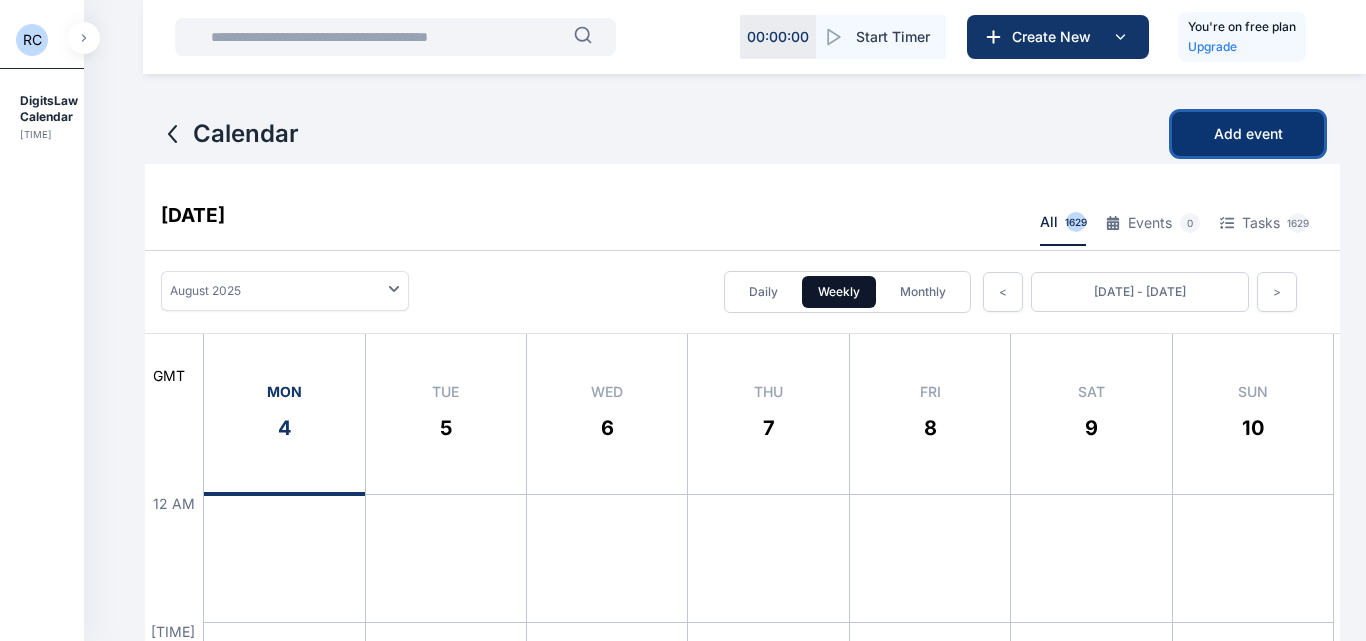click on "Add event" at bounding box center (1248, 134) 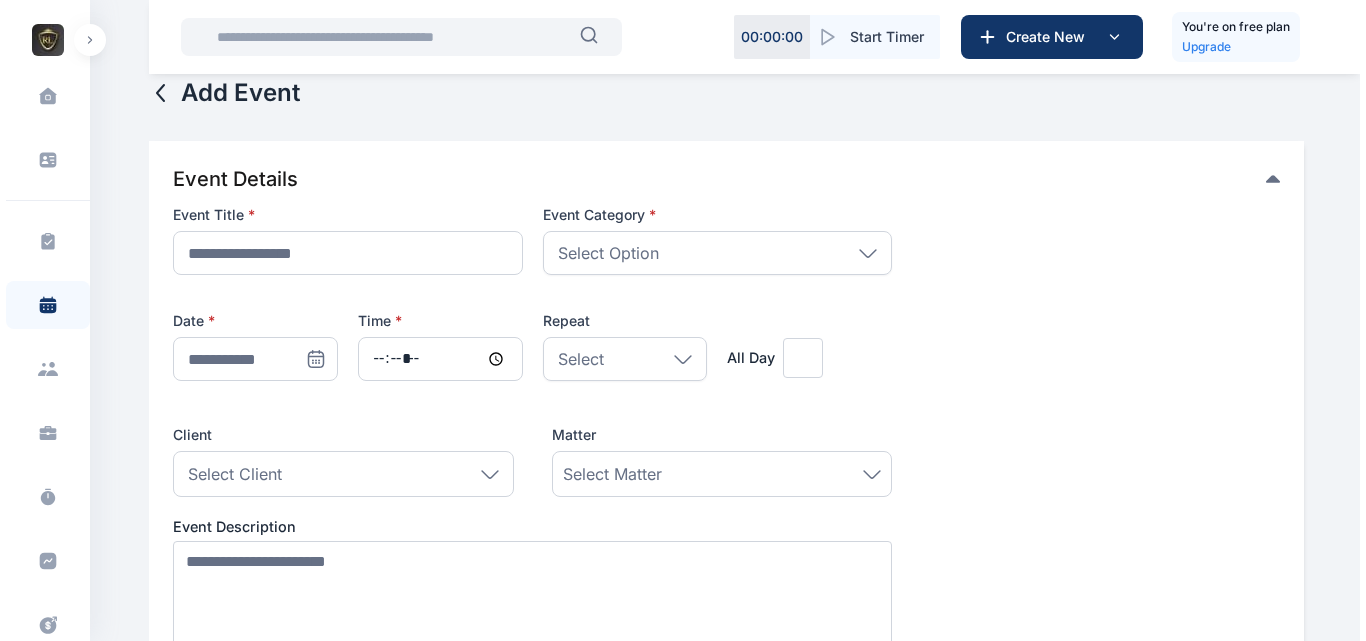 scroll, scrollTop: 0, scrollLeft: 0, axis: both 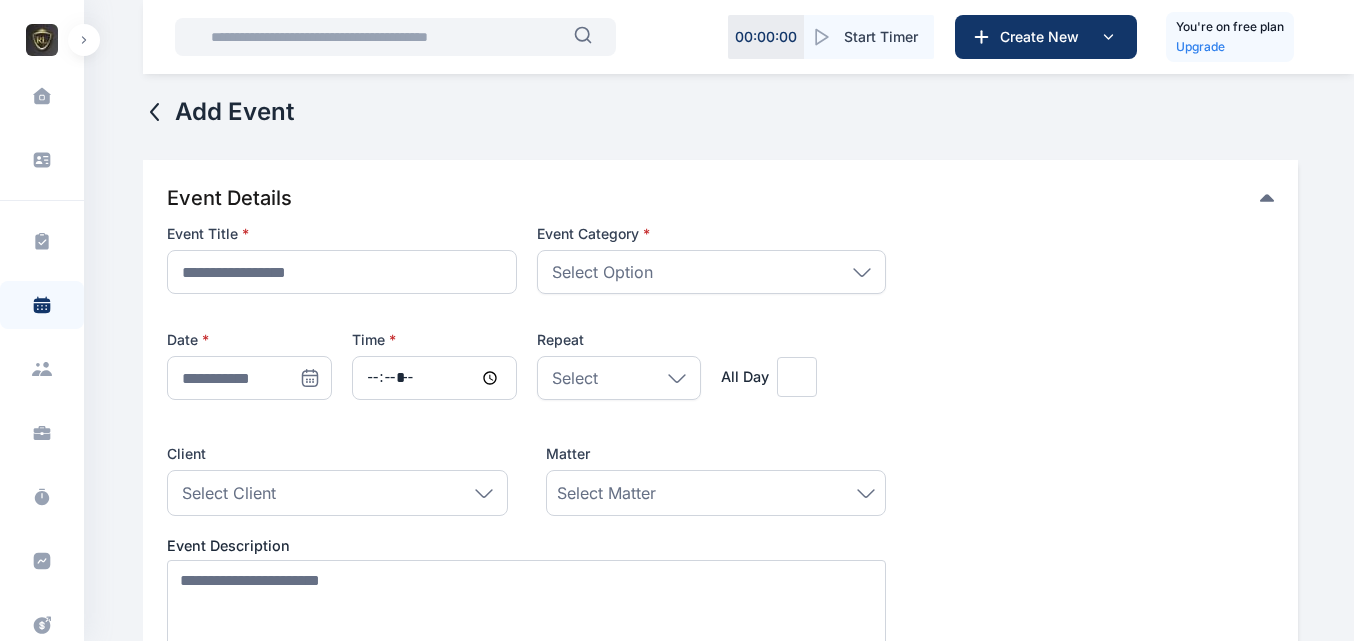 click 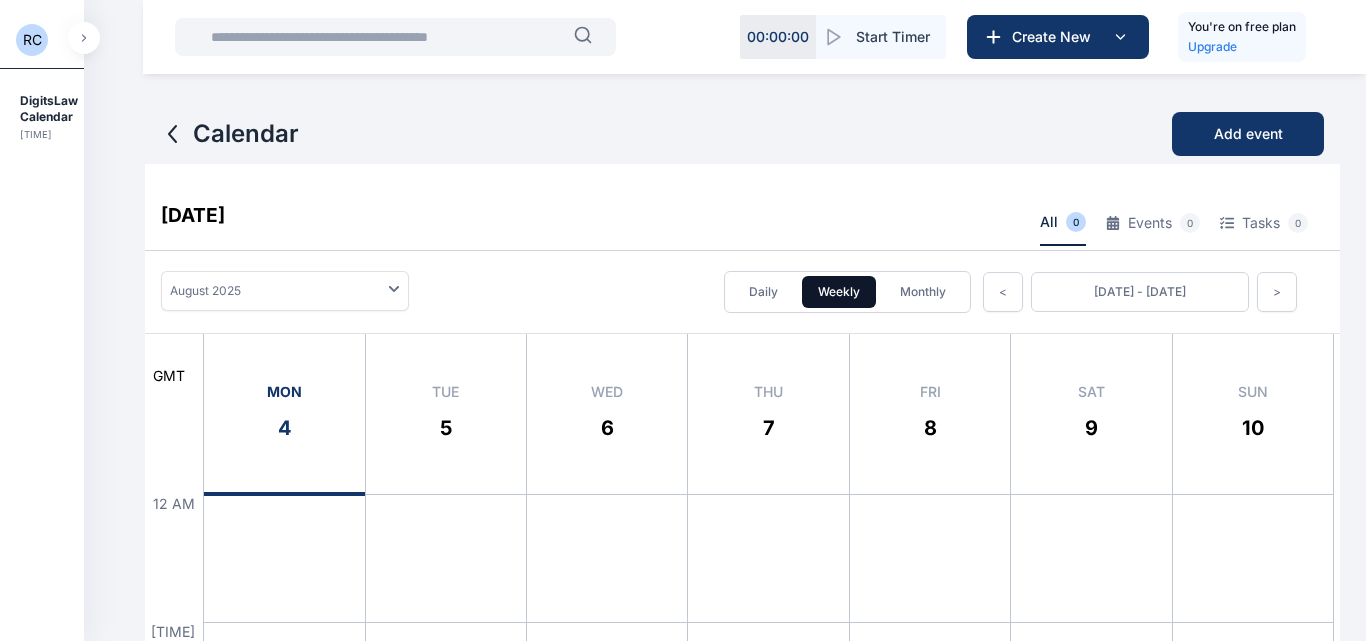 click at bounding box center (84, 38) 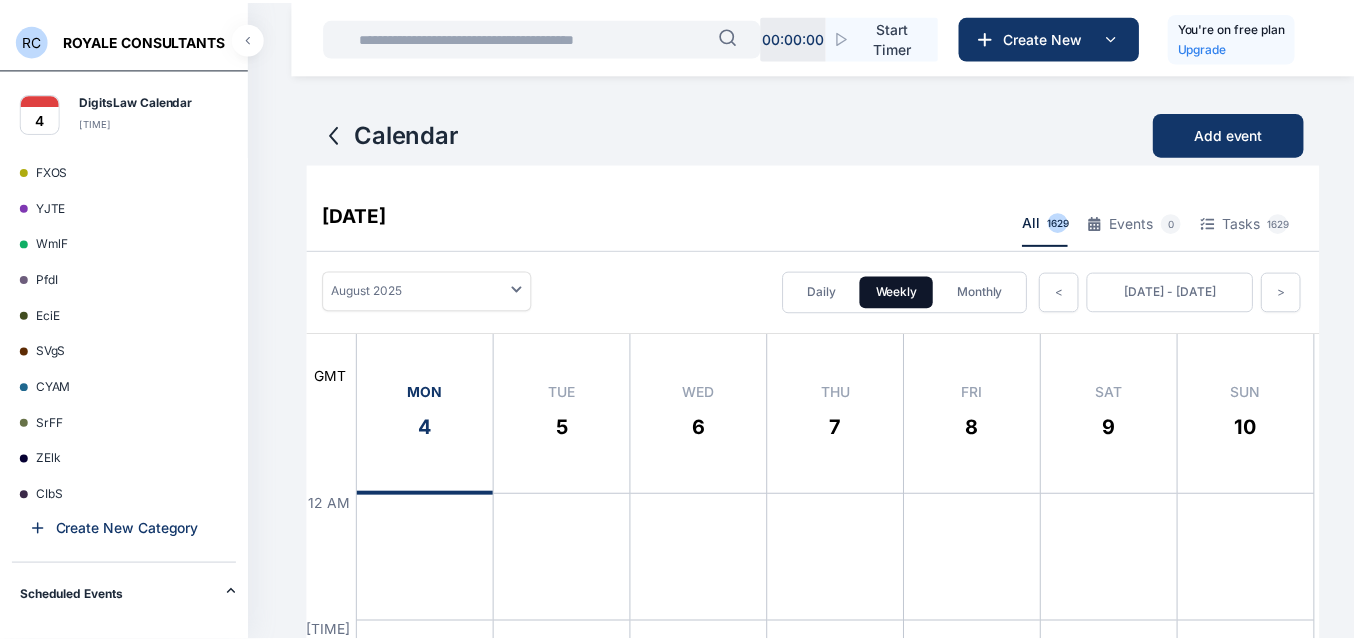 scroll, scrollTop: 0, scrollLeft: 0, axis: both 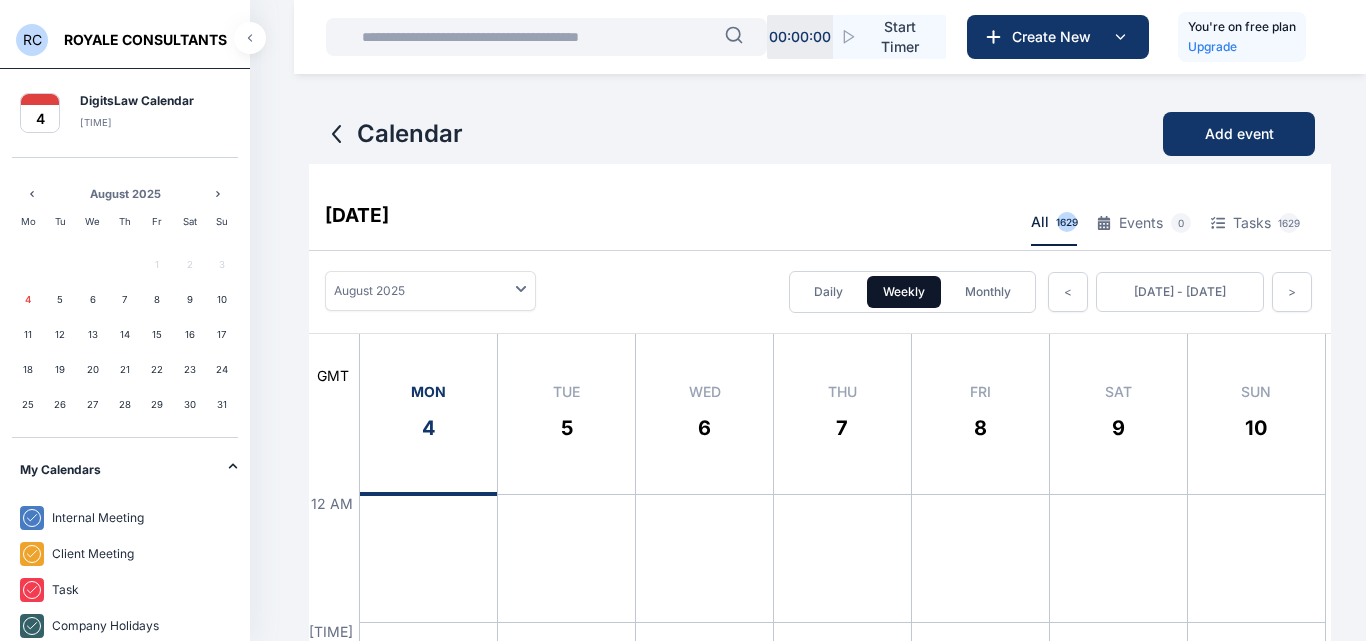 click at bounding box center [250, 38] 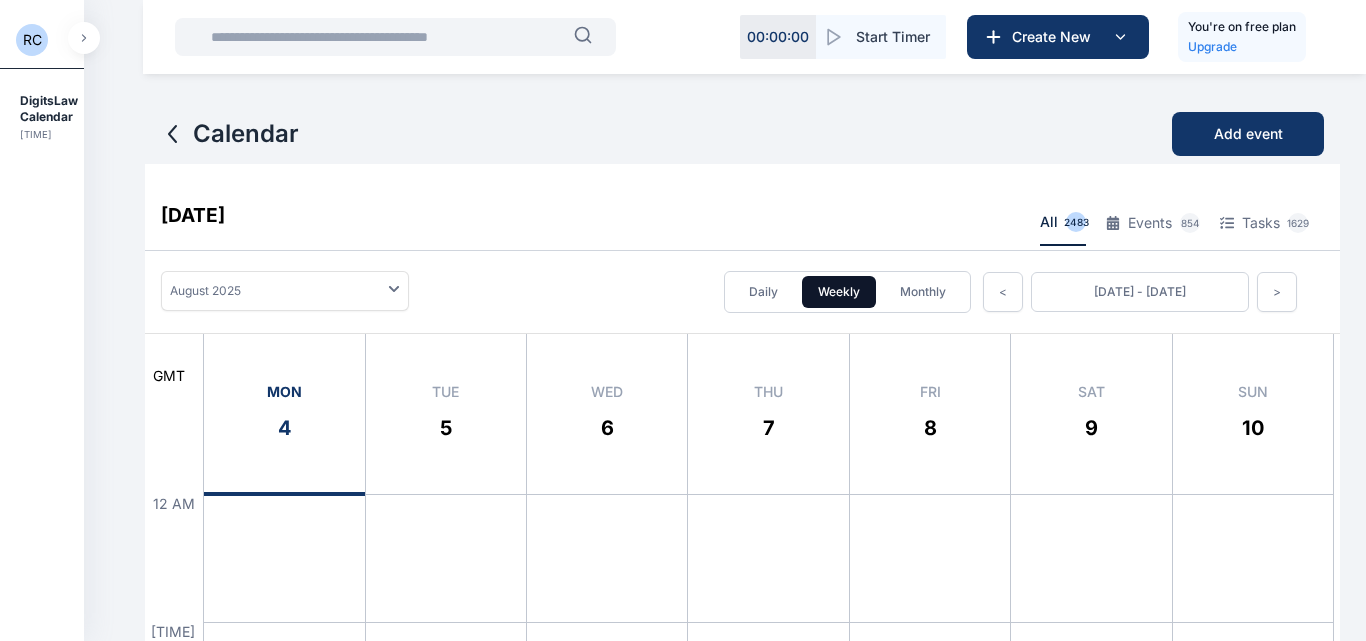 click on "RC" at bounding box center (32, 40) 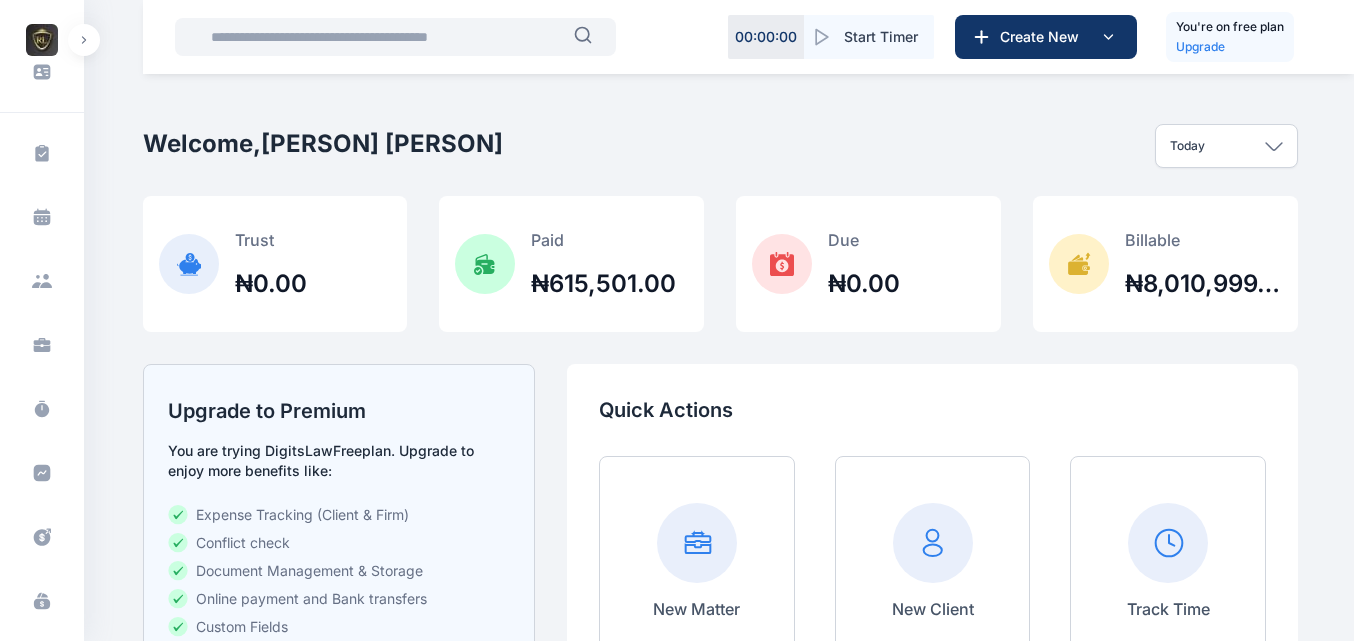 scroll, scrollTop: 0, scrollLeft: 0, axis: both 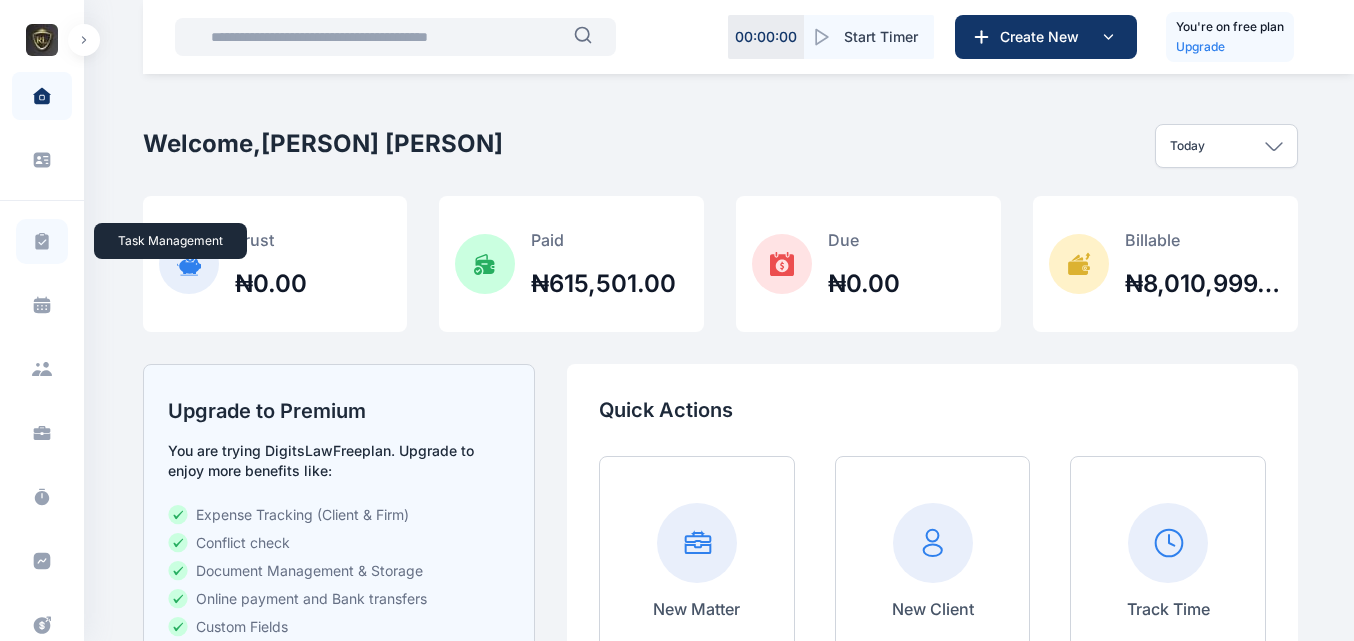 click at bounding box center [42, 241] 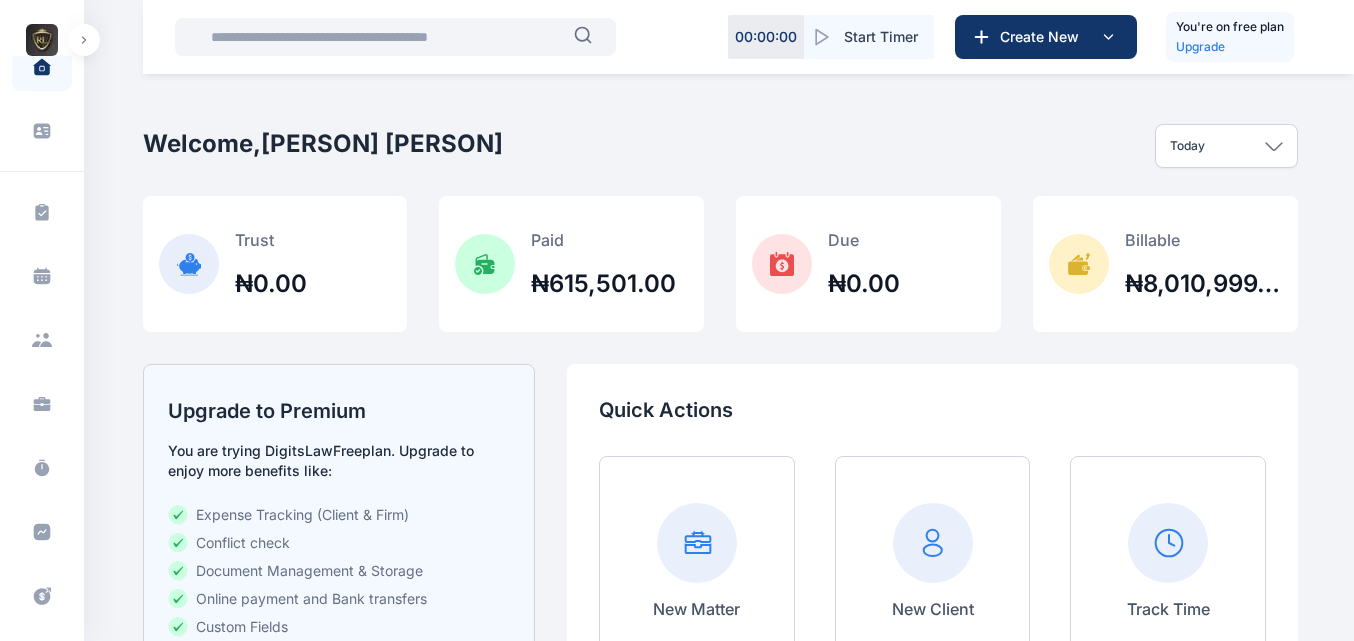 scroll, scrollTop: 0, scrollLeft: 0, axis: both 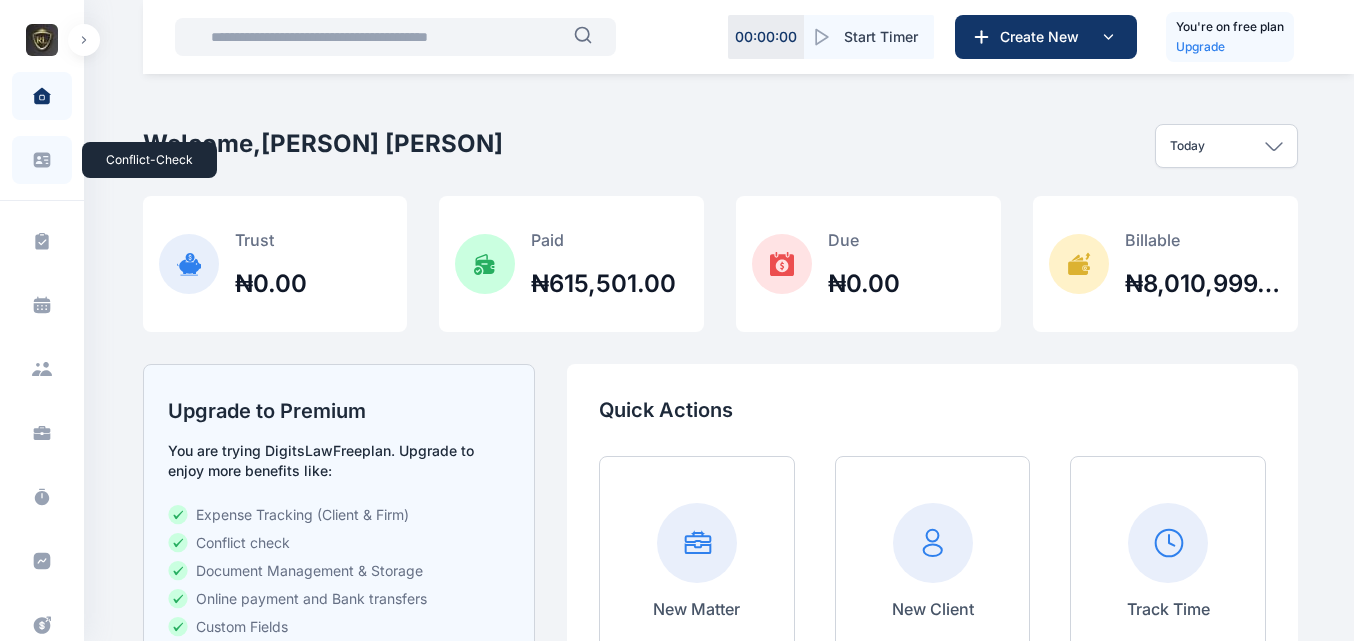 click 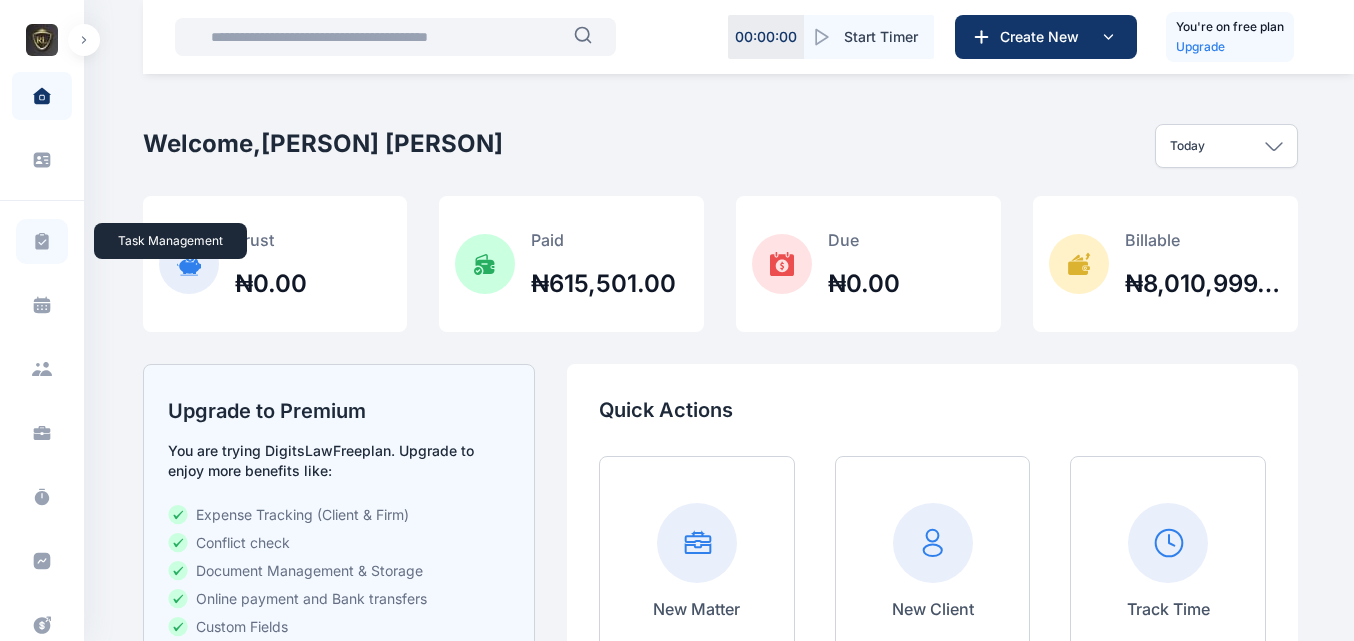 click 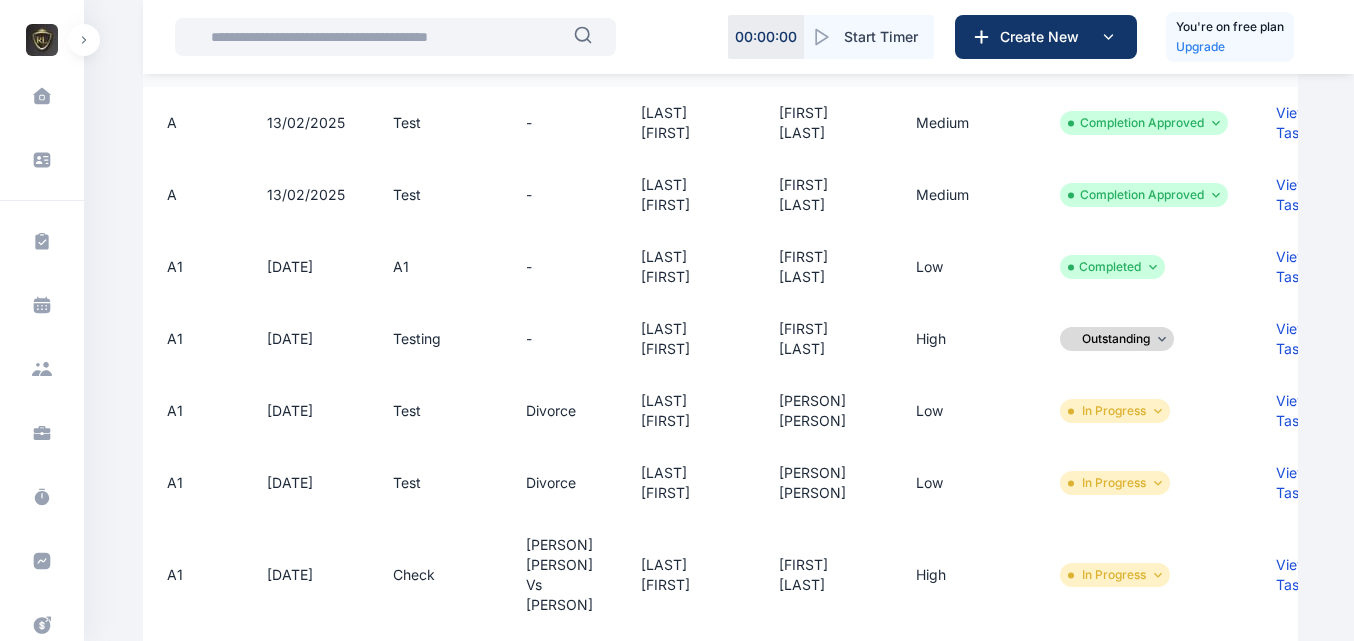 scroll, scrollTop: 0, scrollLeft: 0, axis: both 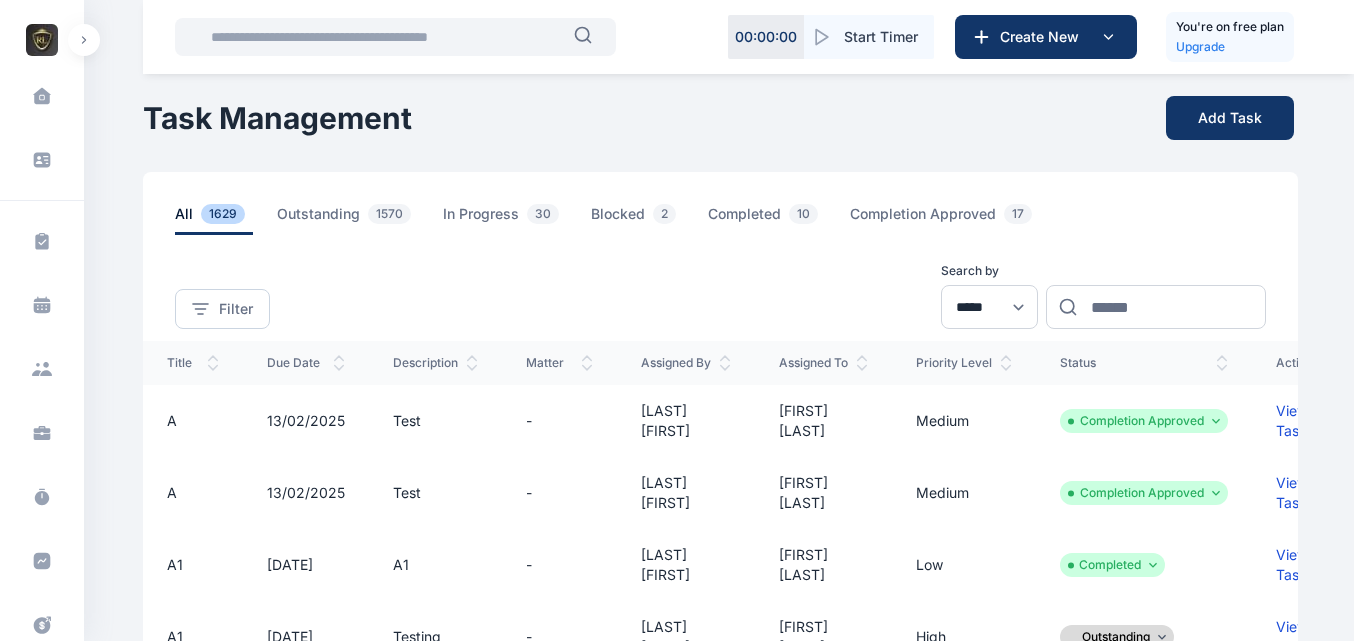 click at bounding box center [84, 40] 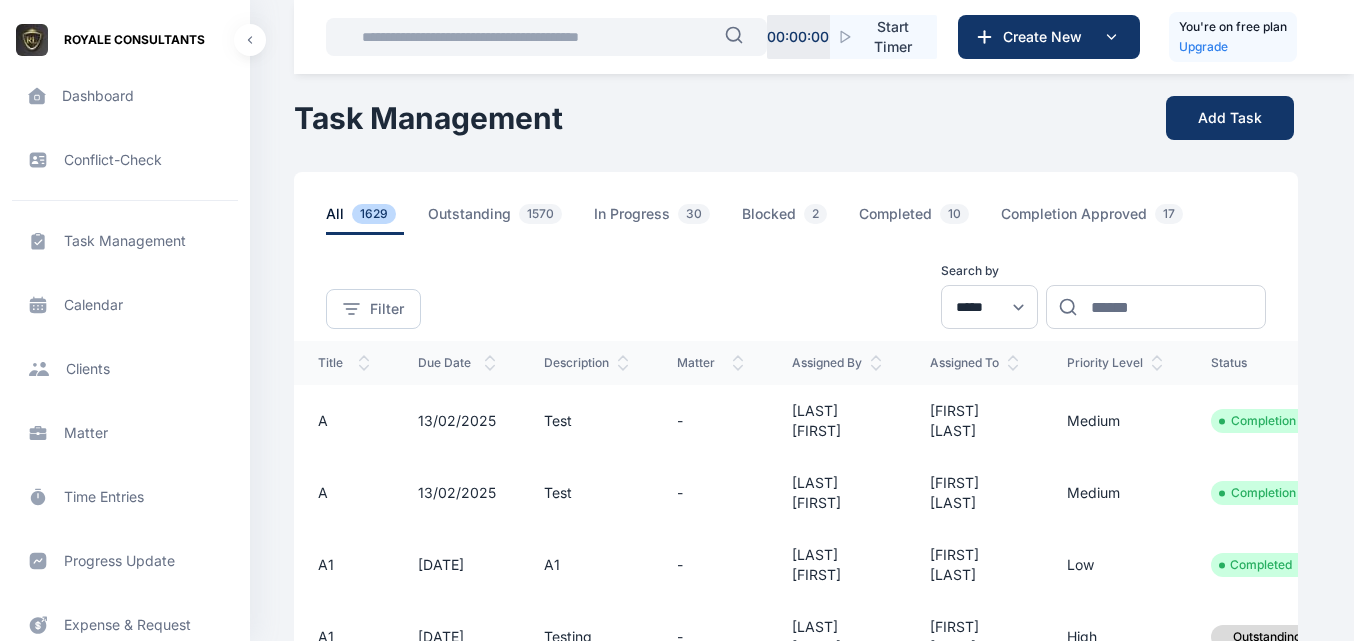 click on "Task Management task management task management" at bounding box center (125, 241) 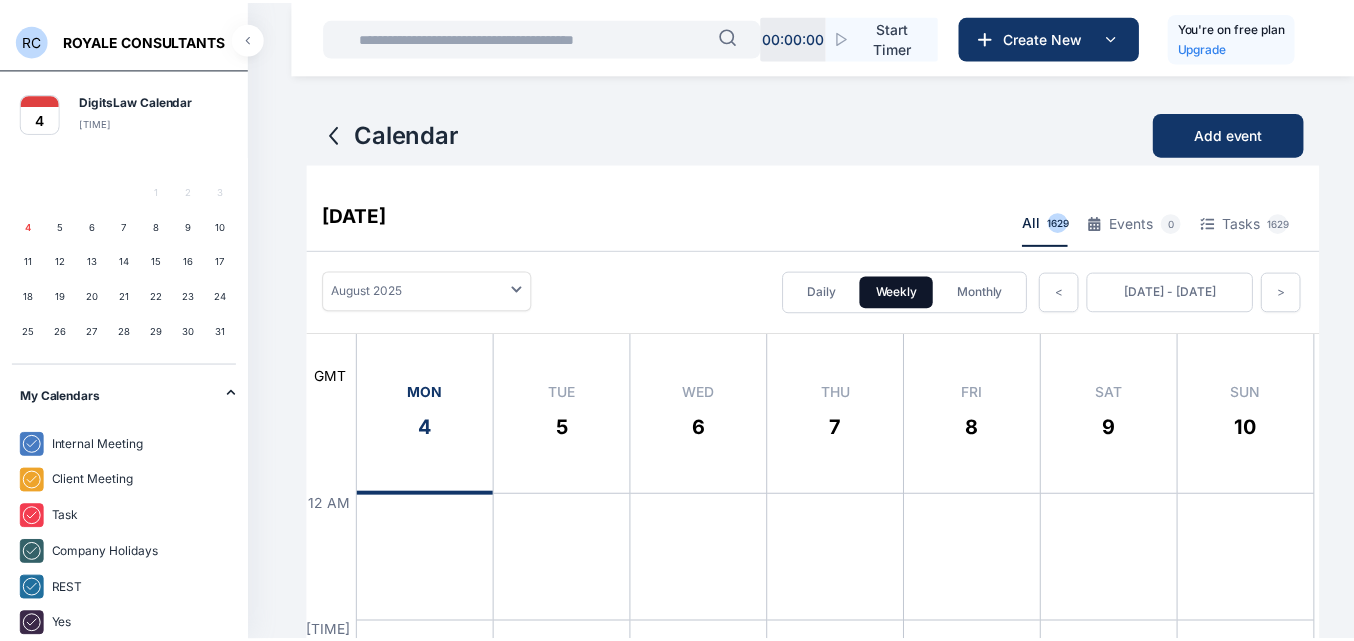 scroll, scrollTop: 0, scrollLeft: 0, axis: both 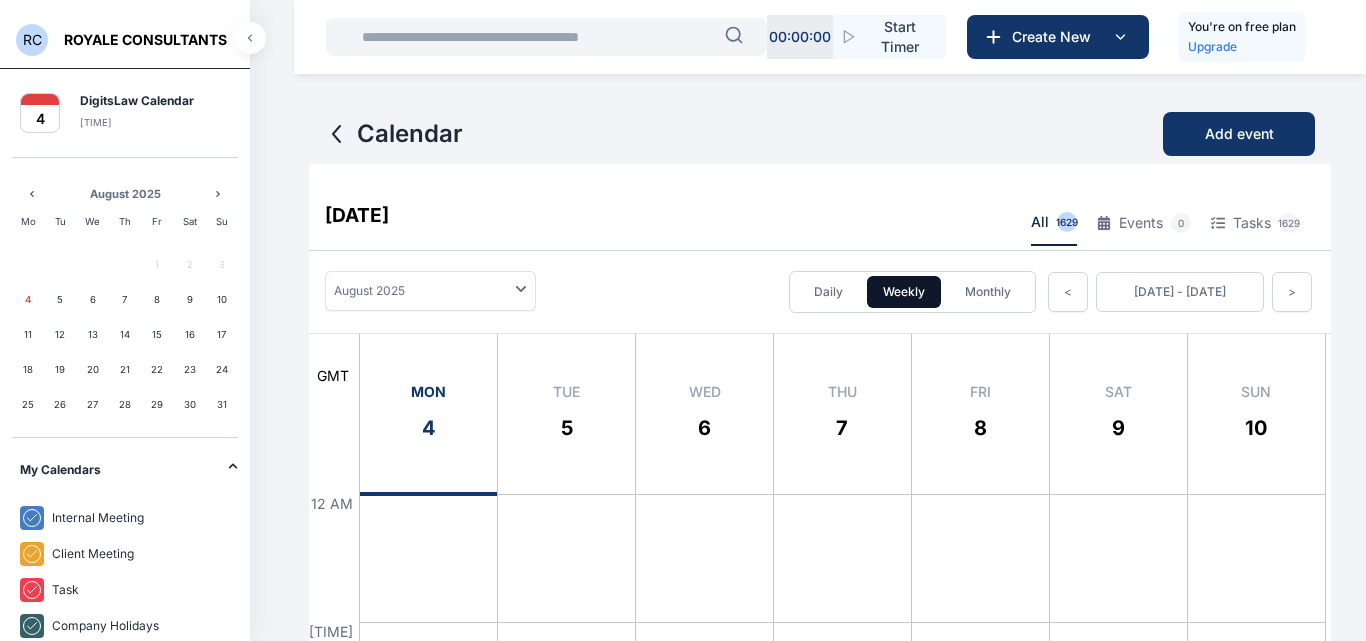 click on "My Calendars" at bounding box center (129, 466) 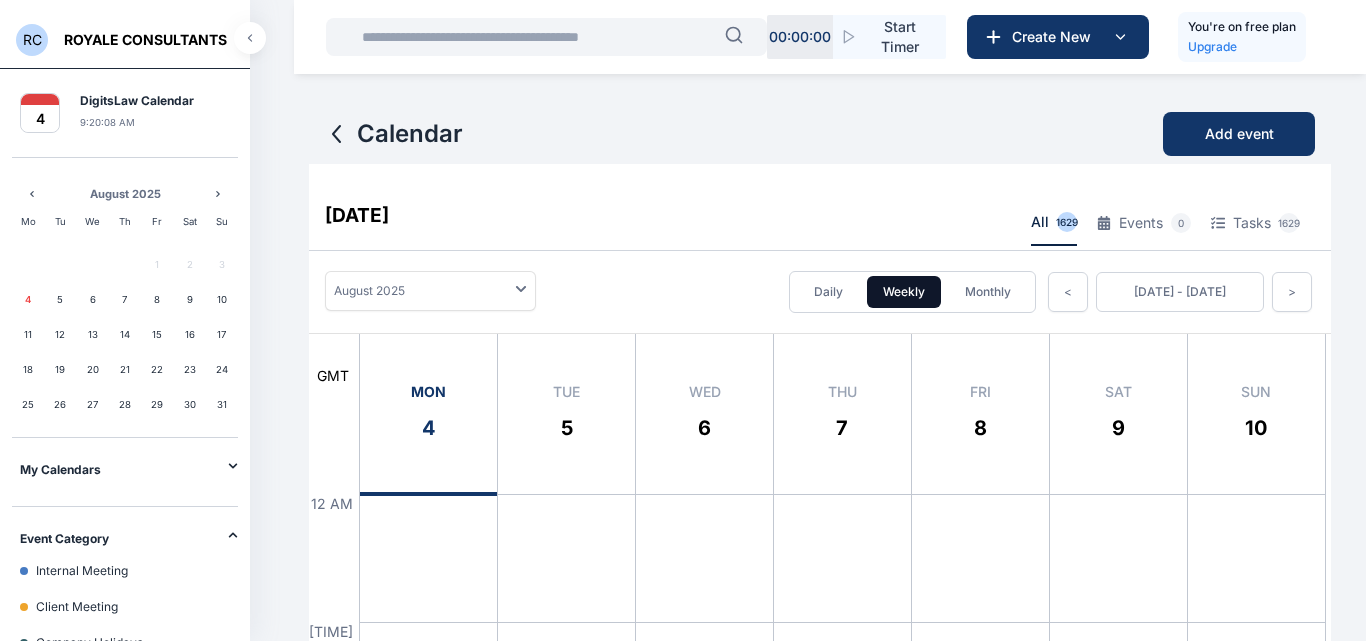click at bounding box center [250, 38] 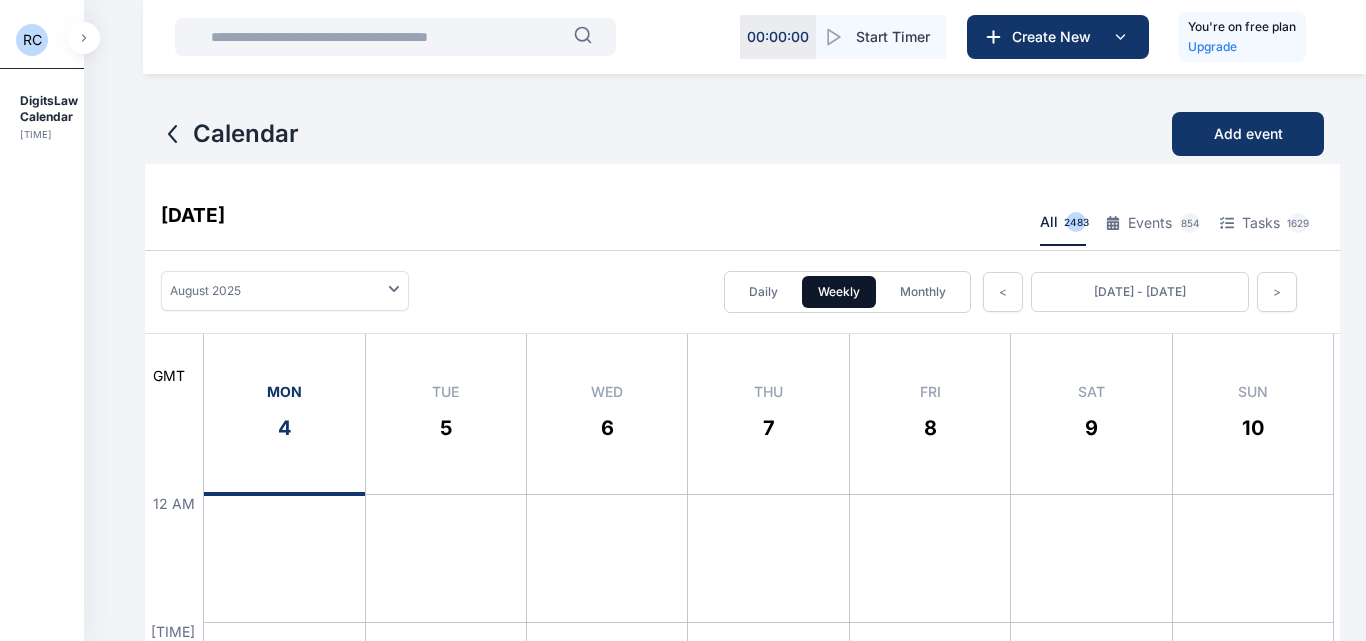 click 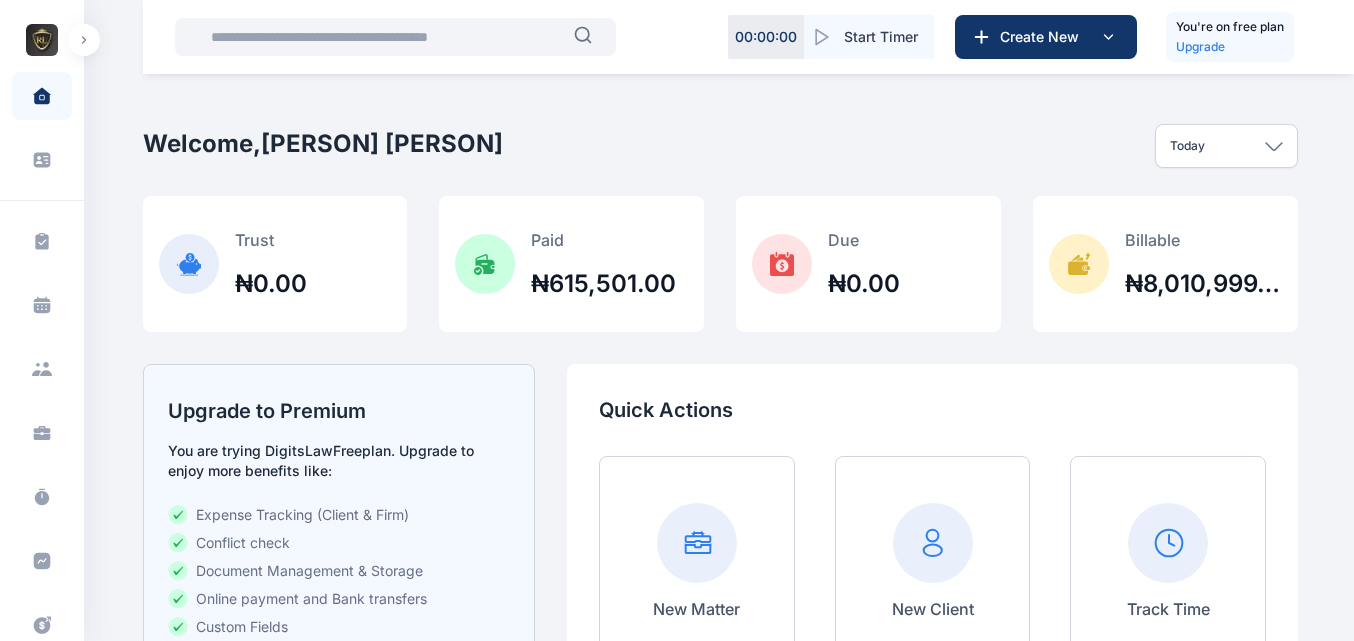 click at bounding box center (84, 40) 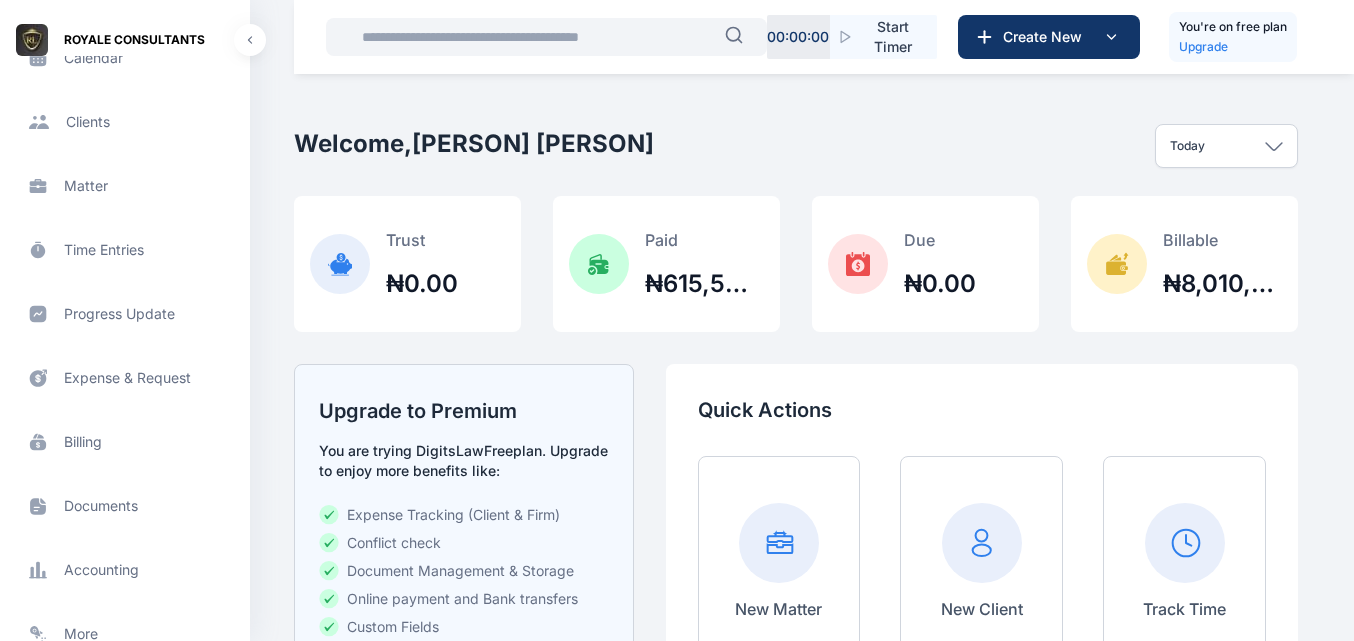 scroll, scrollTop: 283, scrollLeft: 0, axis: vertical 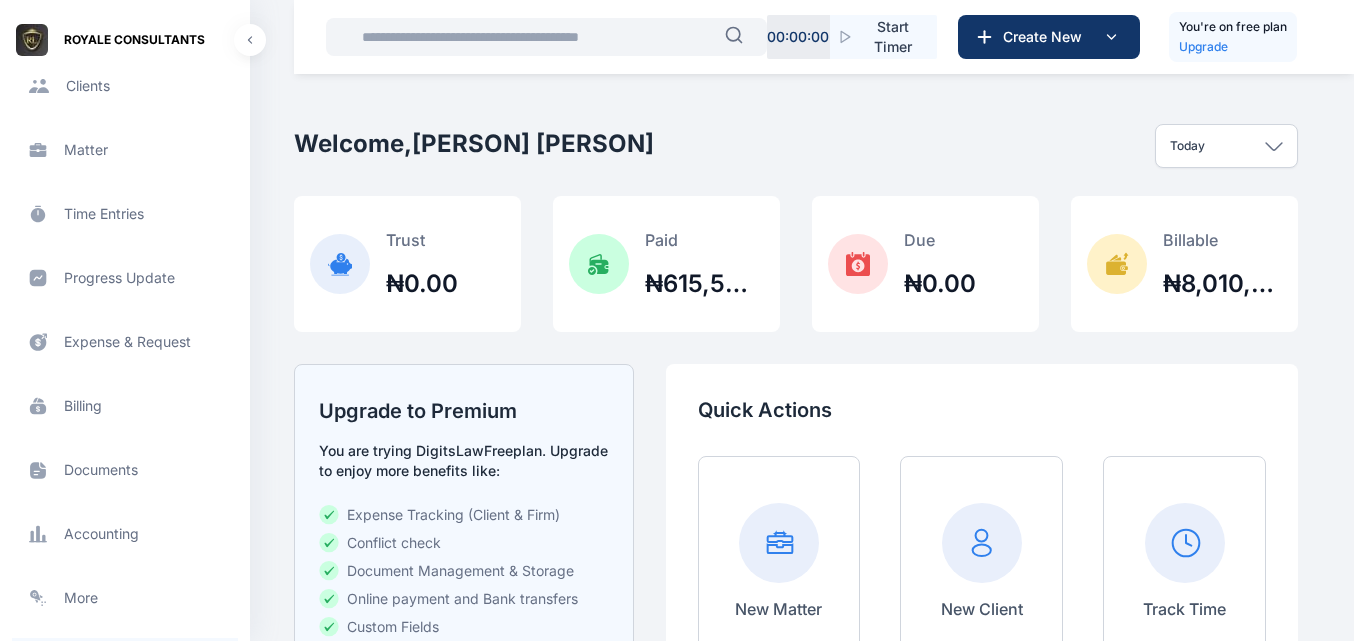 click on "Matter matter matter" at bounding box center (125, 150) 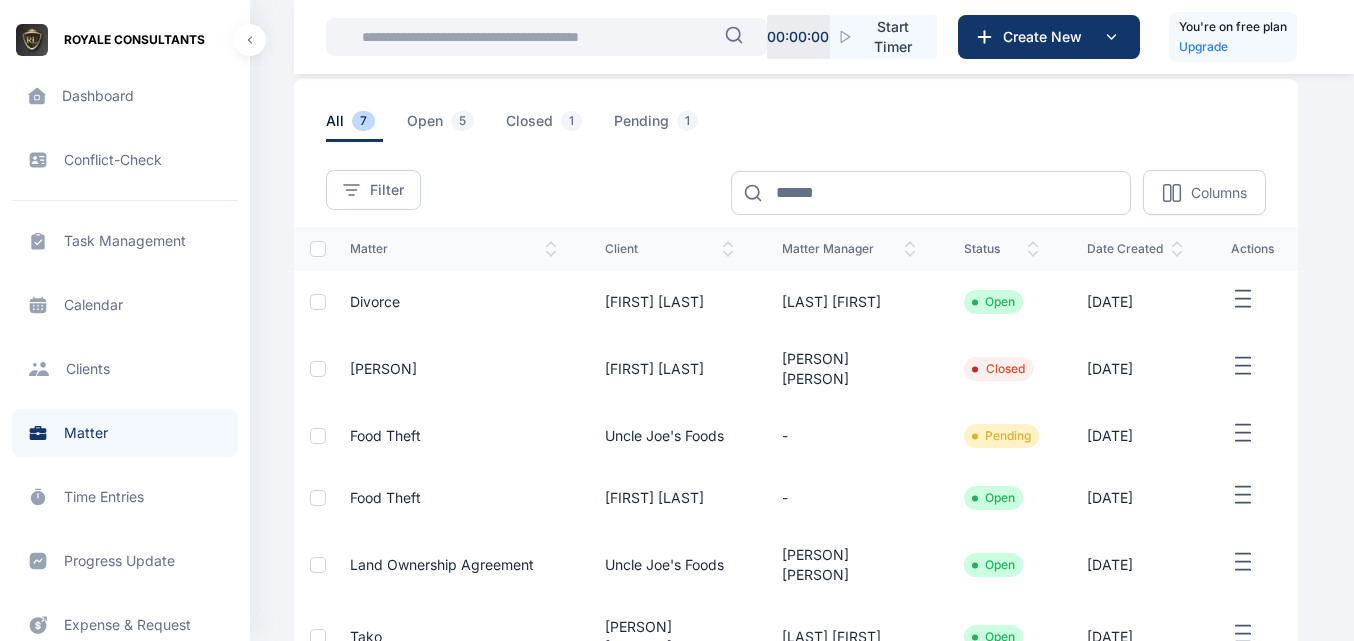 scroll, scrollTop: 0, scrollLeft: 0, axis: both 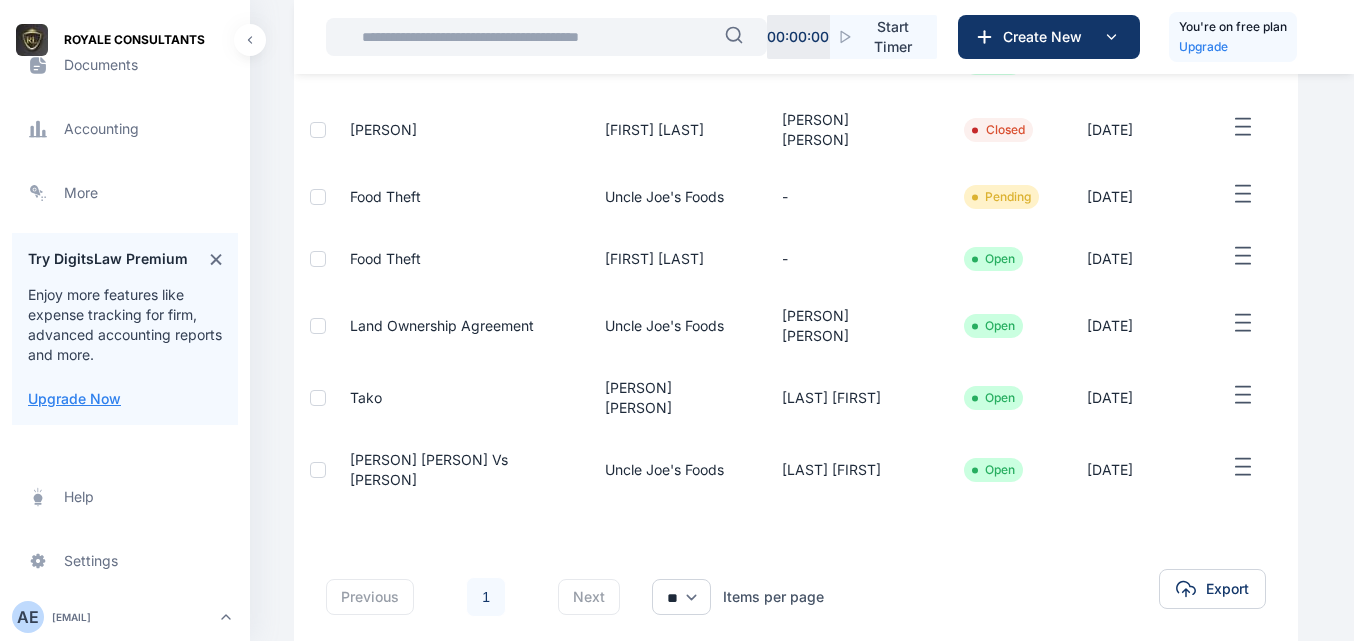click on "roselineaguda2@gmail.com" at bounding box center [71, 617] 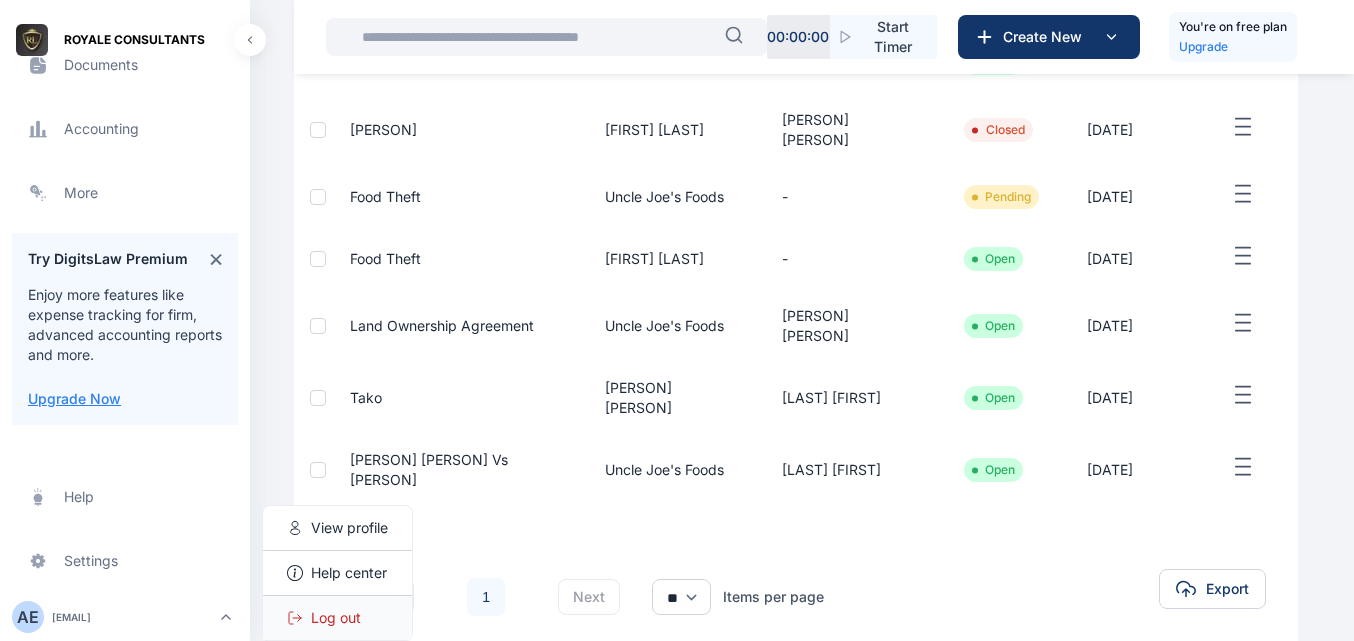 click on "Log out" at bounding box center [337, 618] 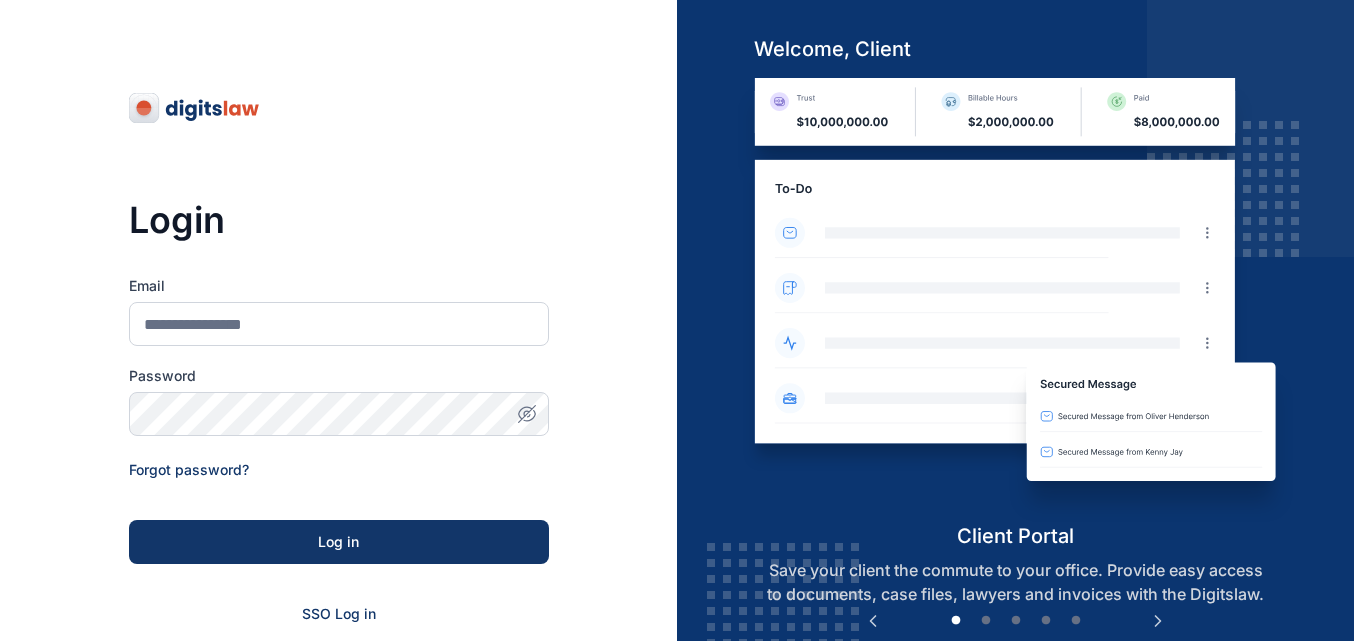 scroll, scrollTop: 0, scrollLeft: 0, axis: both 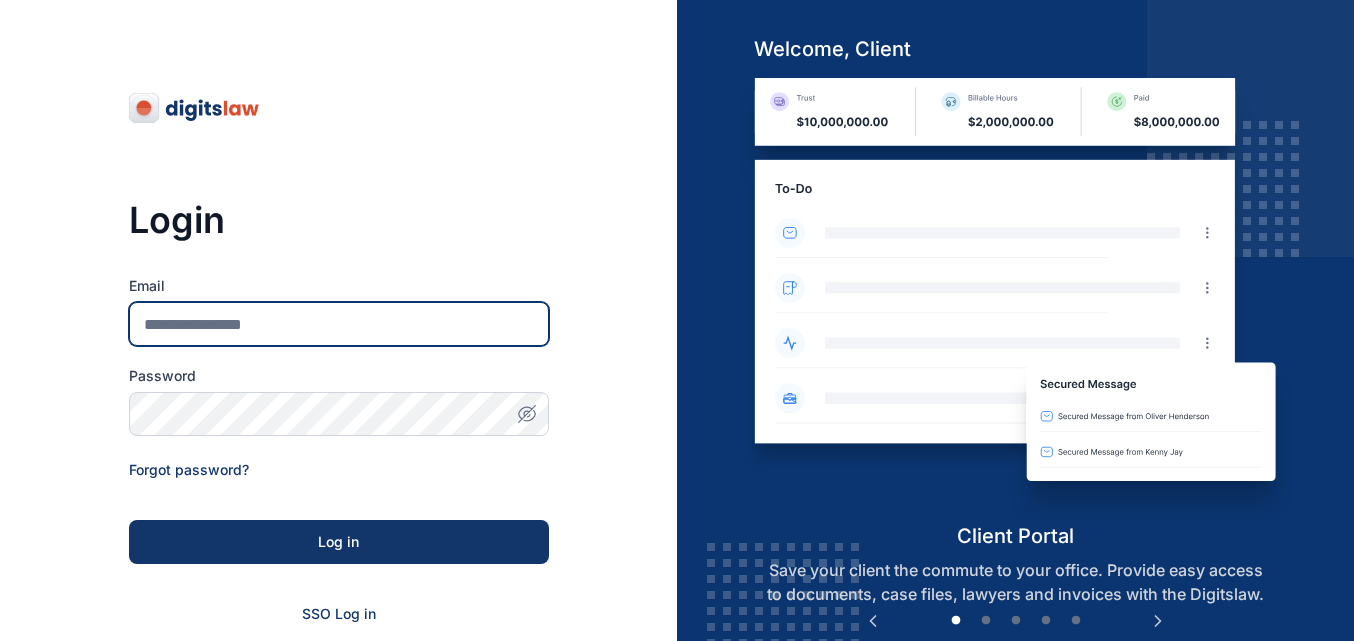 click on "Email" at bounding box center (339, 324) 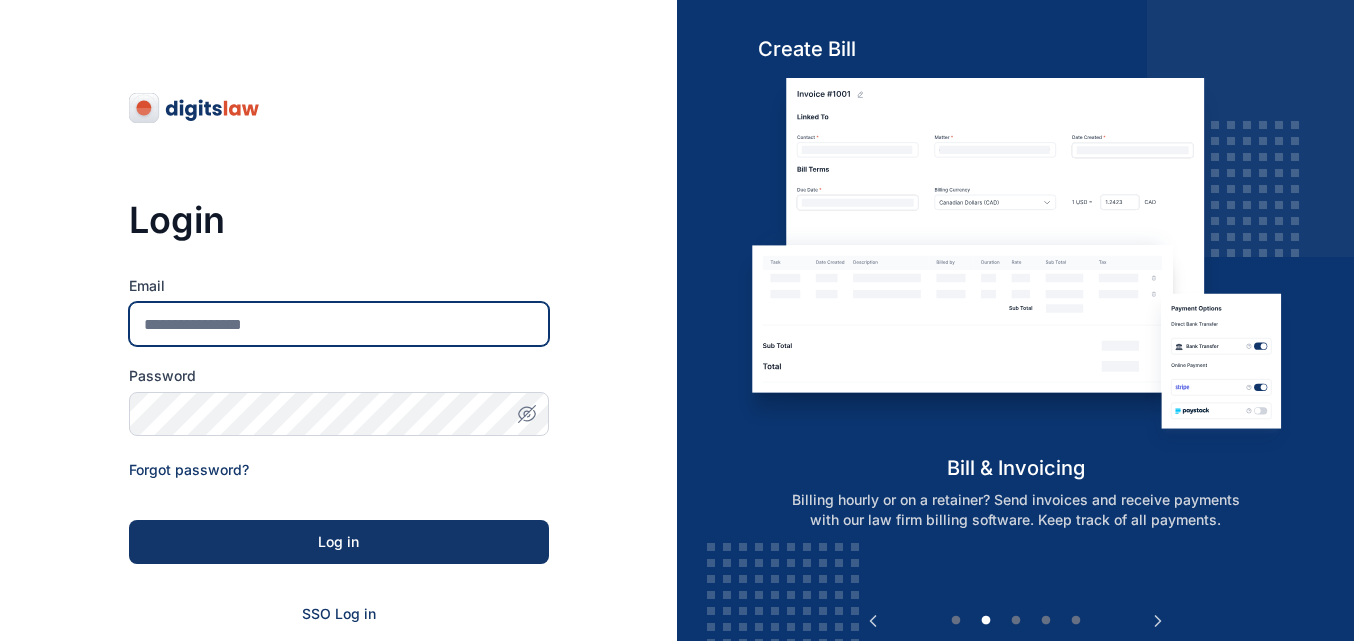 type on "**********" 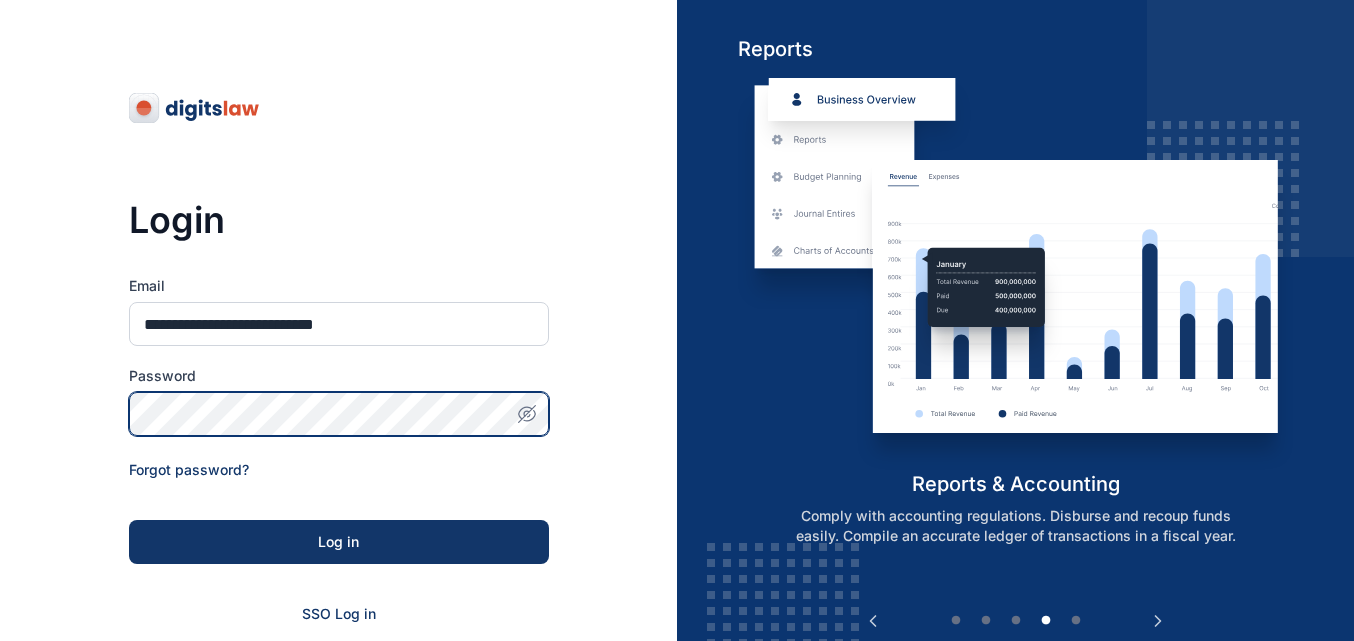 click on "Log in" at bounding box center [339, 542] 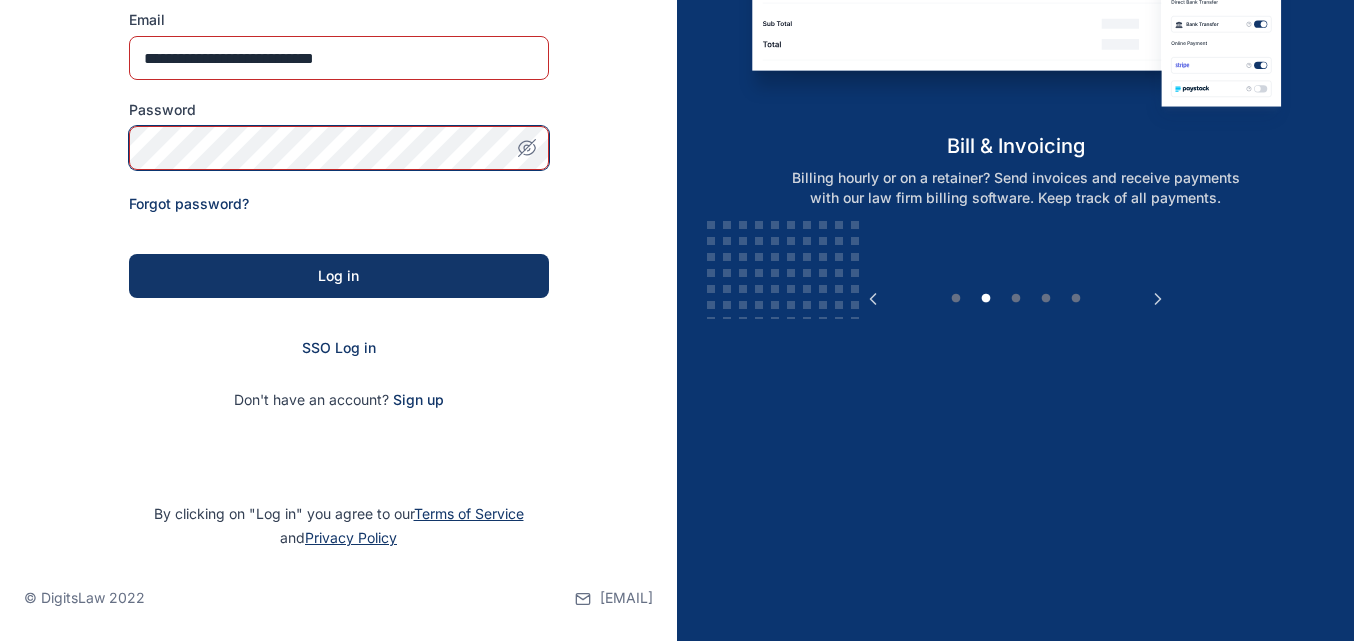 scroll, scrollTop: 327, scrollLeft: 0, axis: vertical 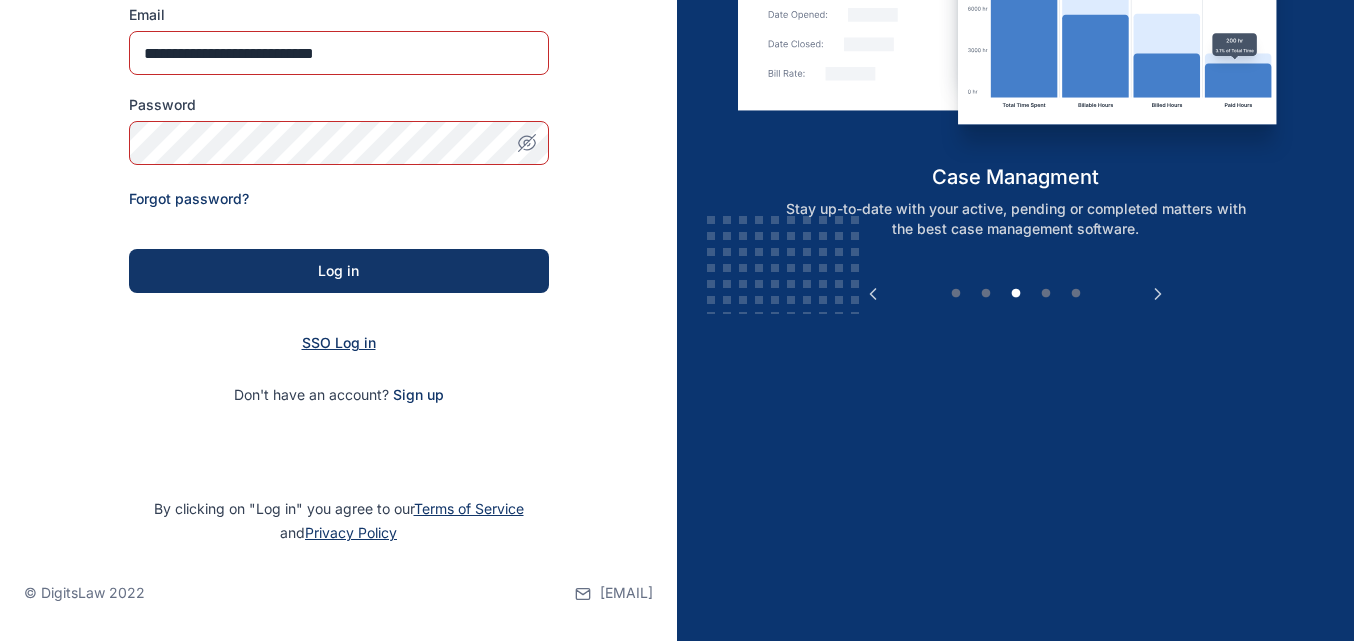 click on "SSO Log in" at bounding box center (339, 342) 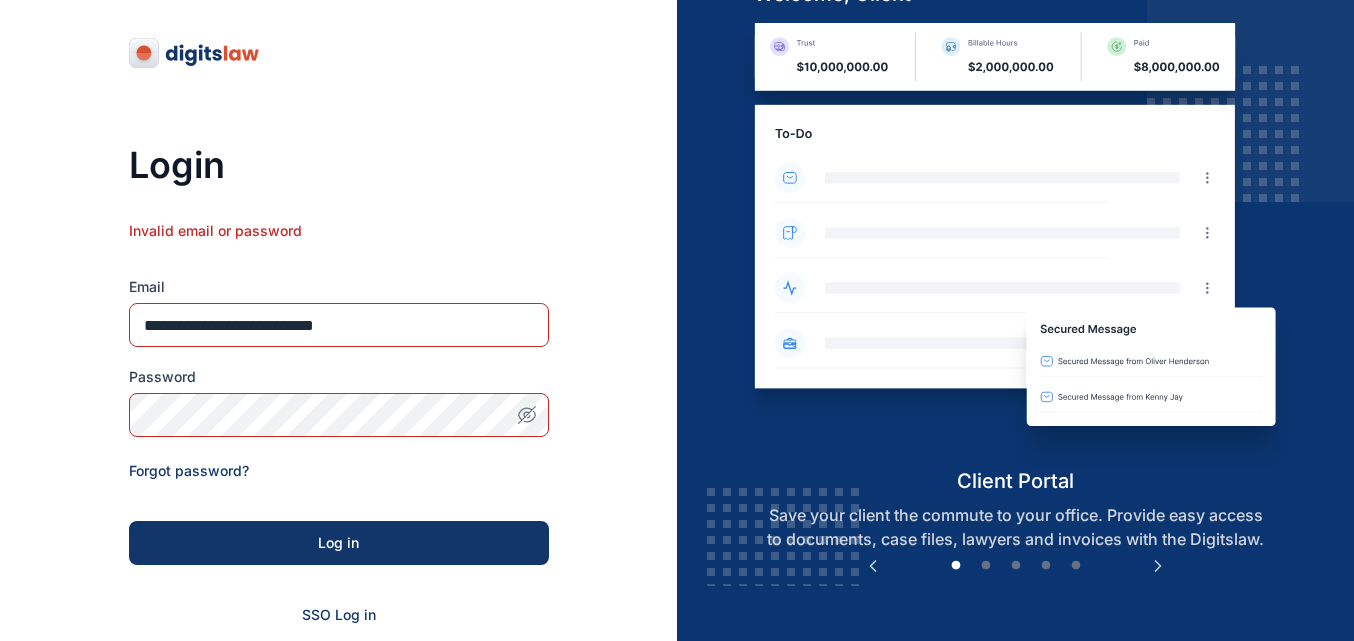 scroll, scrollTop: 0, scrollLeft: 0, axis: both 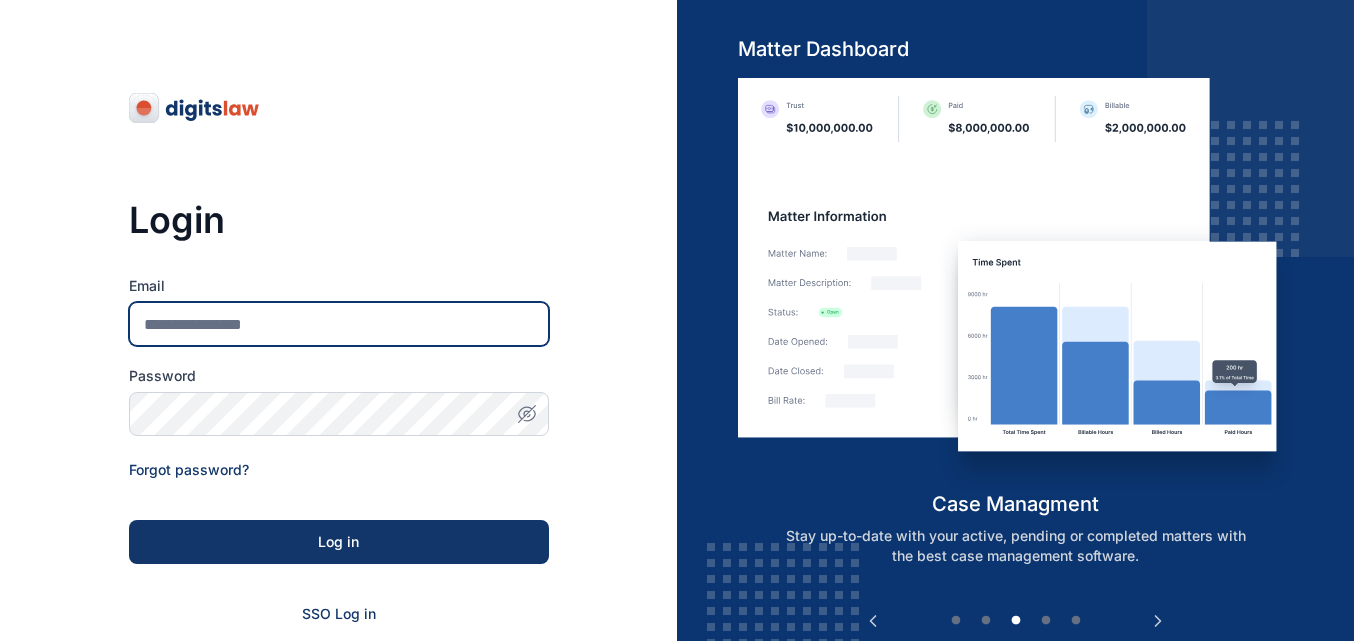 click on "Email" at bounding box center [339, 324] 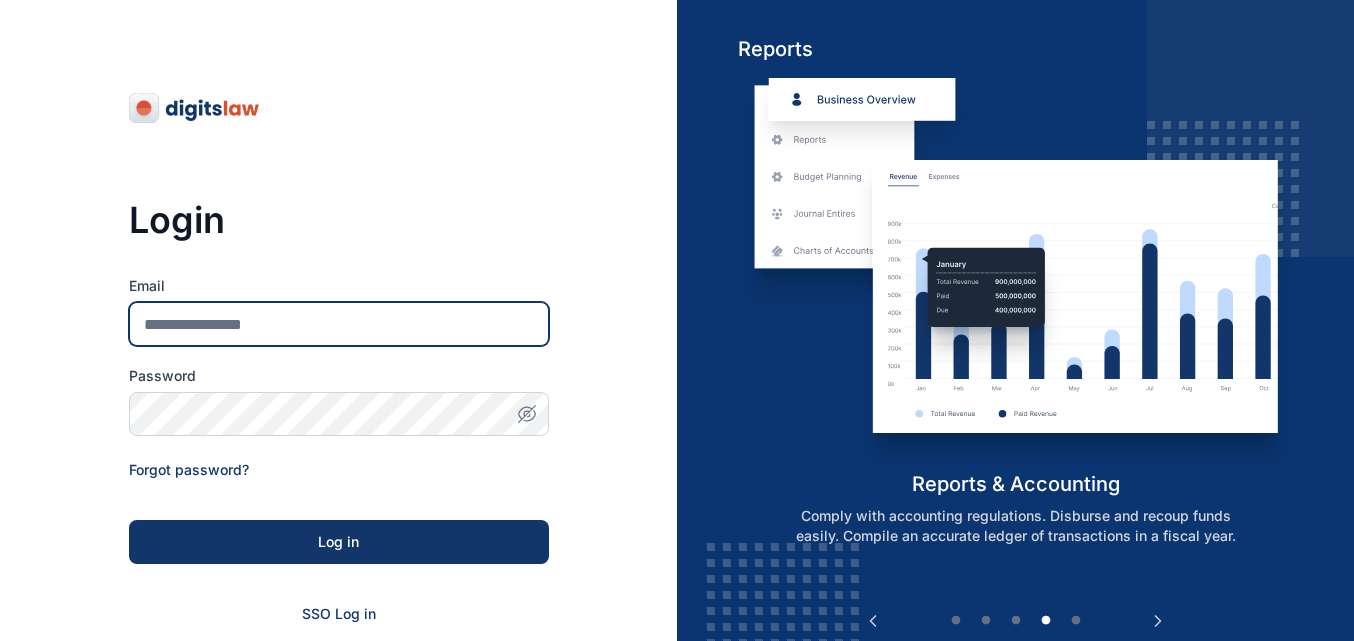 type on "**********" 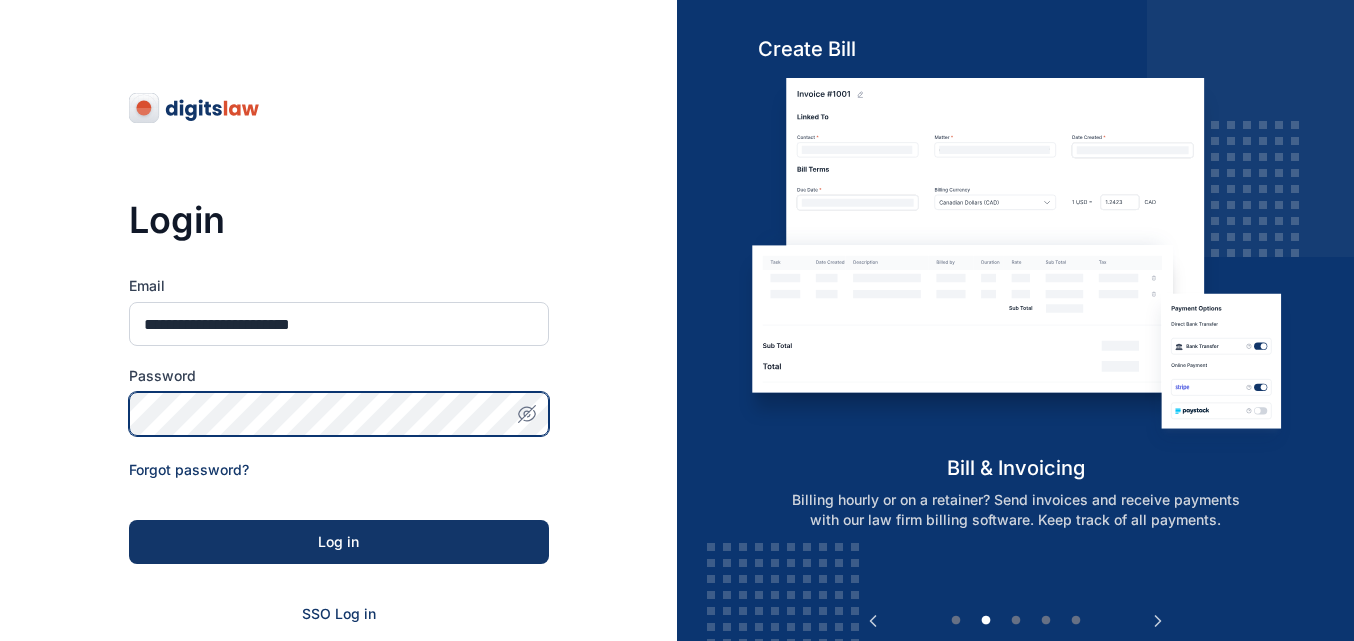click on "Log in" at bounding box center (339, 542) 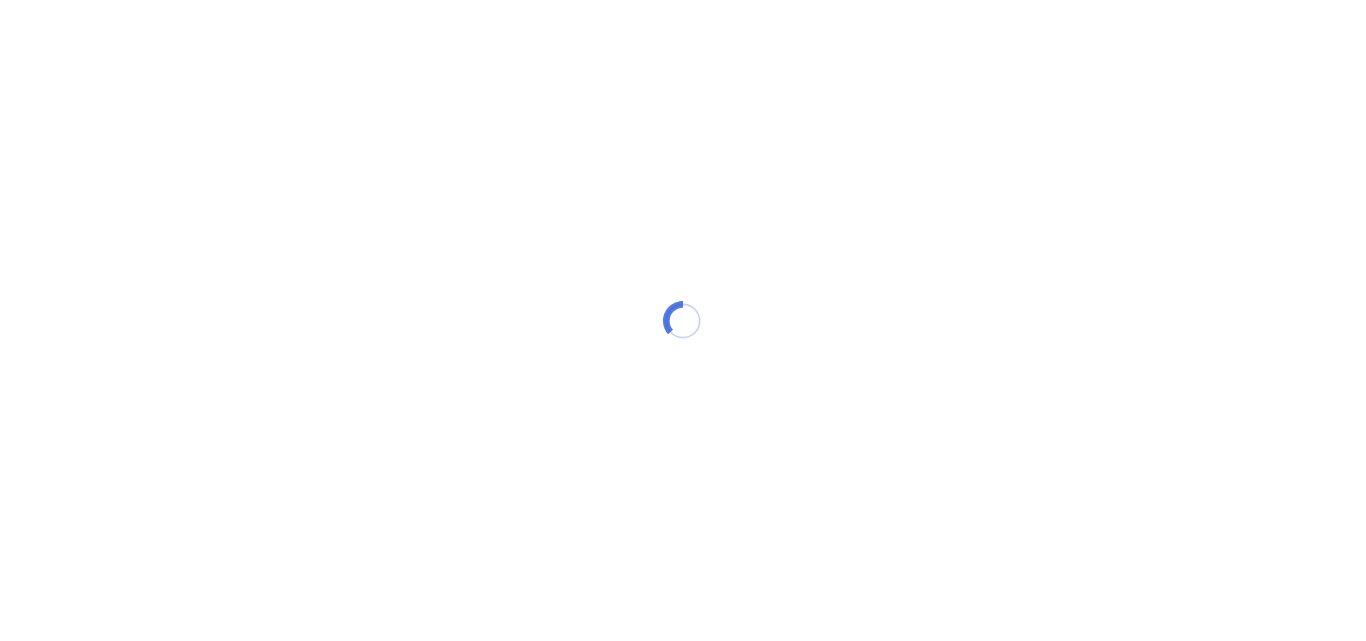 scroll, scrollTop: 0, scrollLeft: 0, axis: both 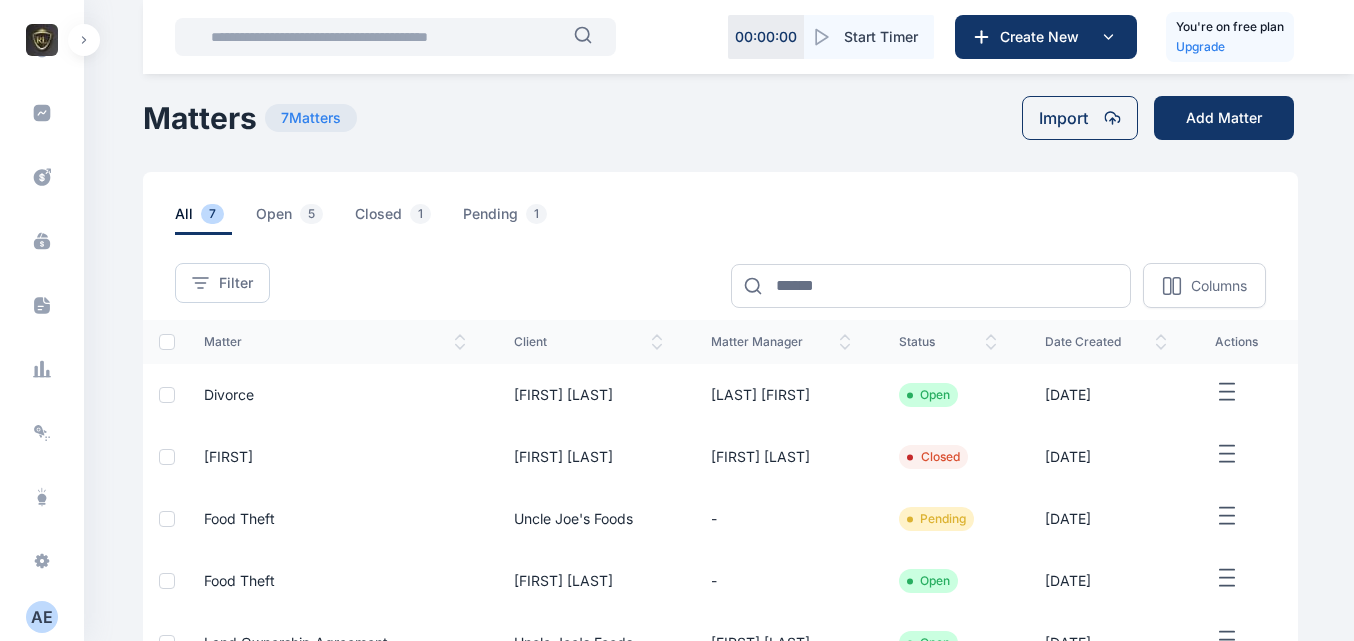click on "A E" at bounding box center (42, 617) 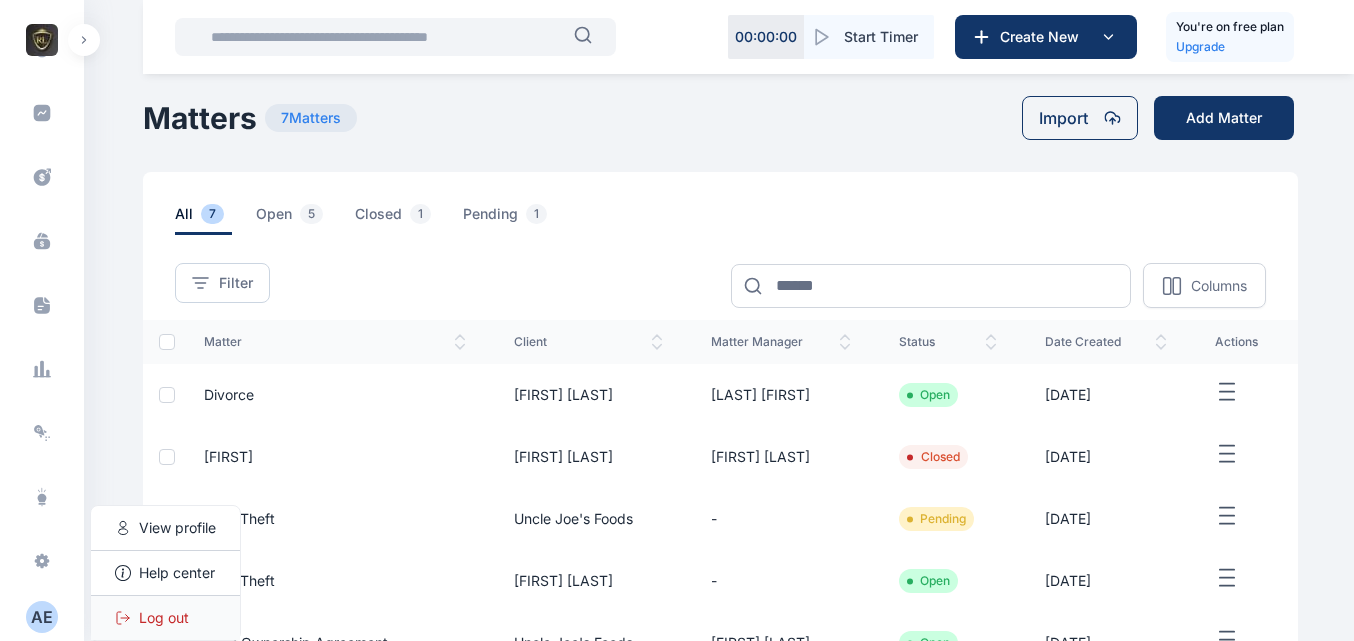 click on "Log out" at bounding box center [164, 618] 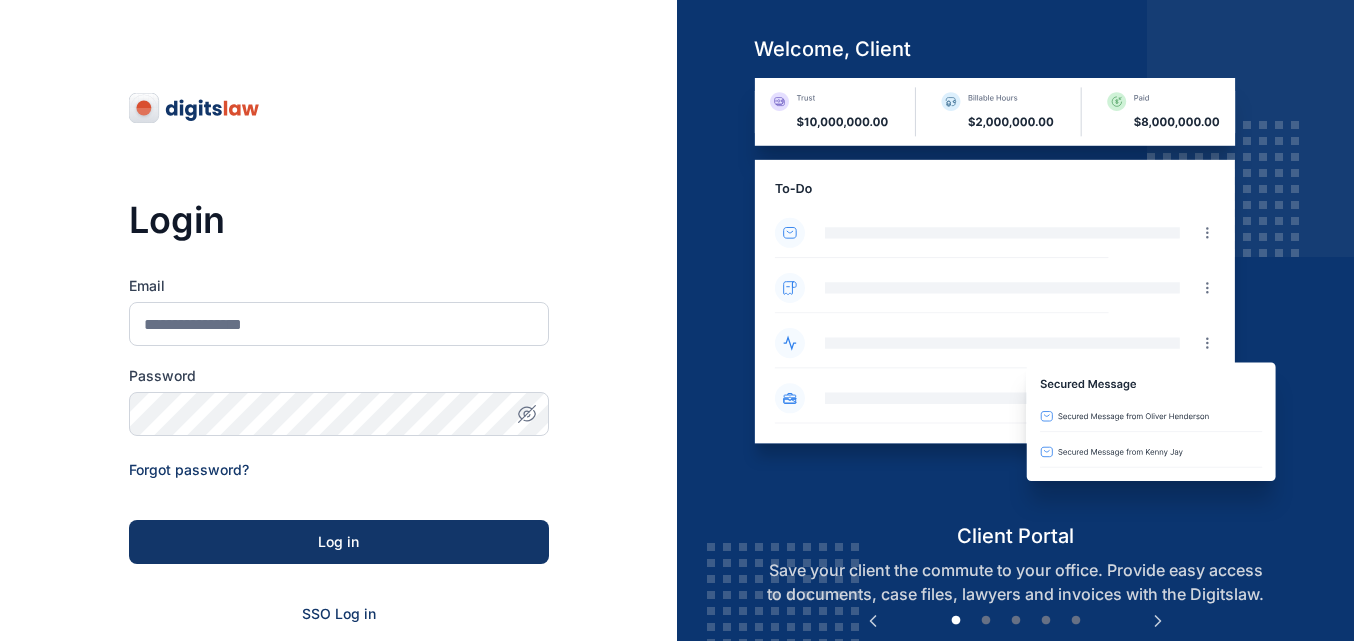 scroll, scrollTop: 0, scrollLeft: 0, axis: both 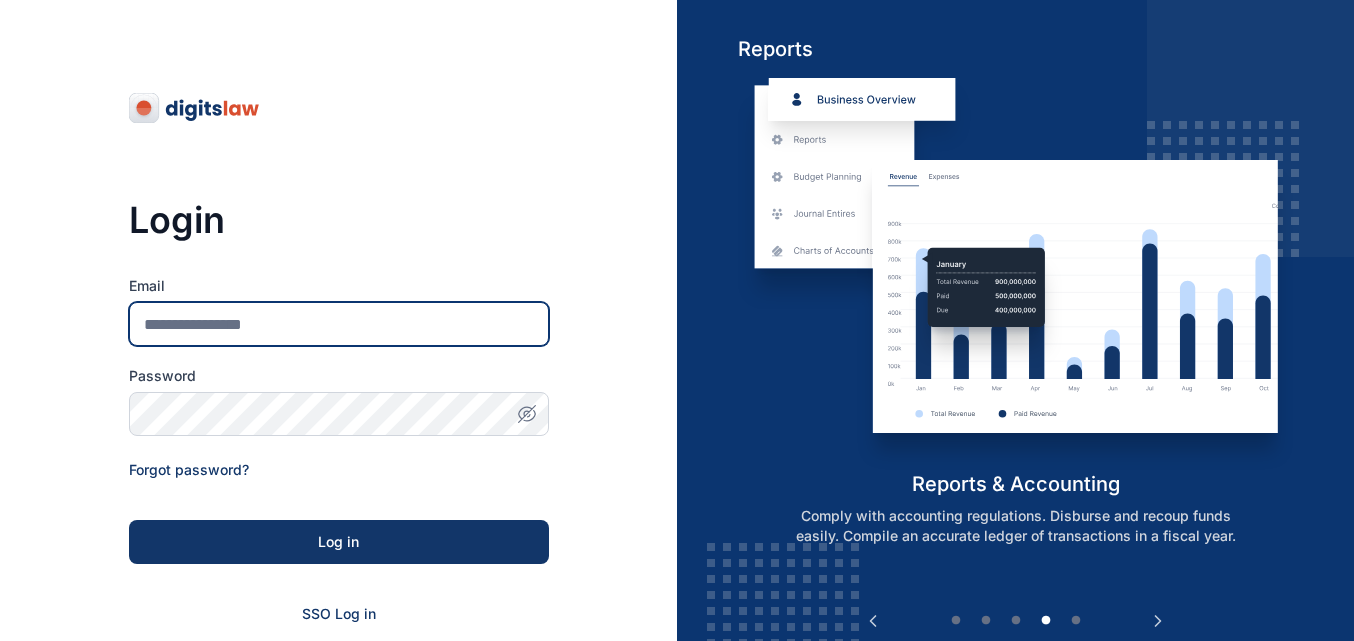 click on "Email" at bounding box center (339, 324) 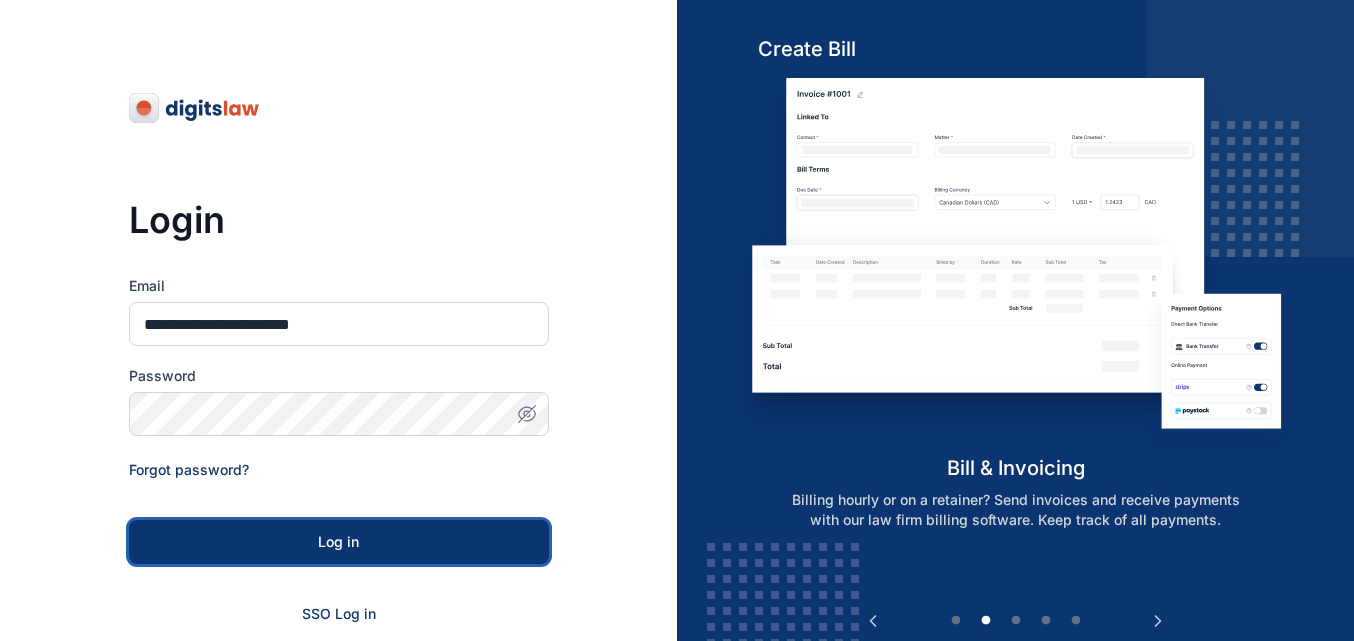 click on "Log in" at bounding box center [339, 542] 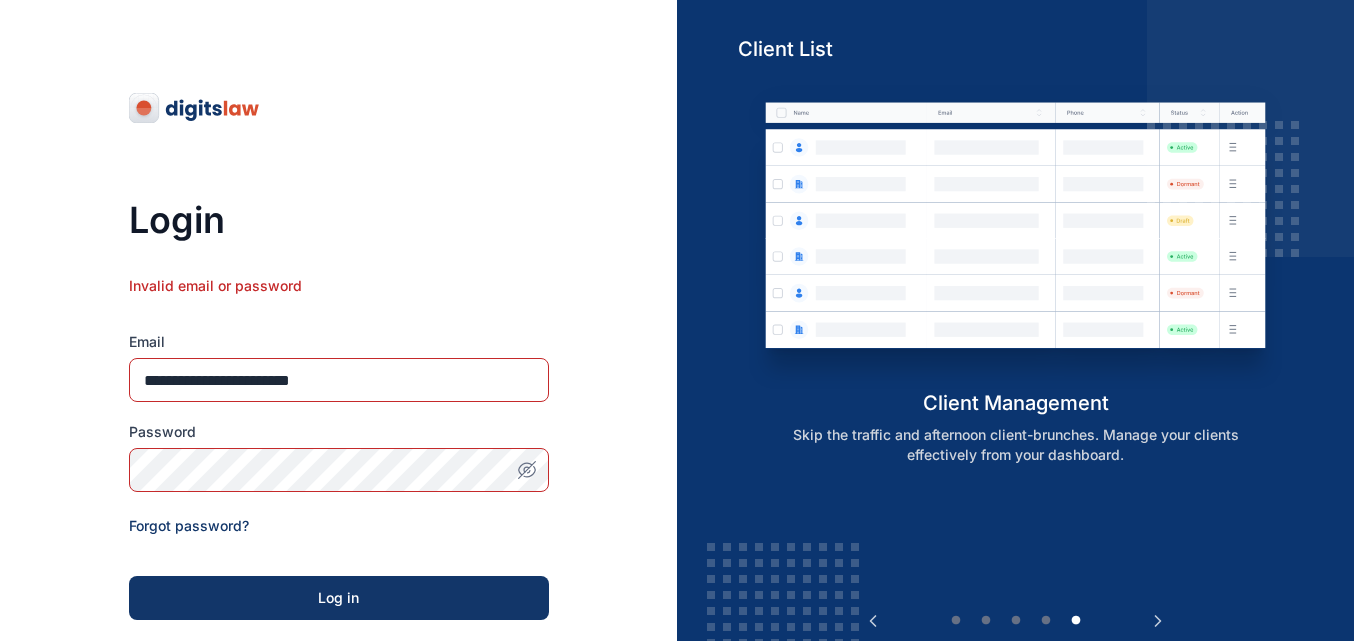 click 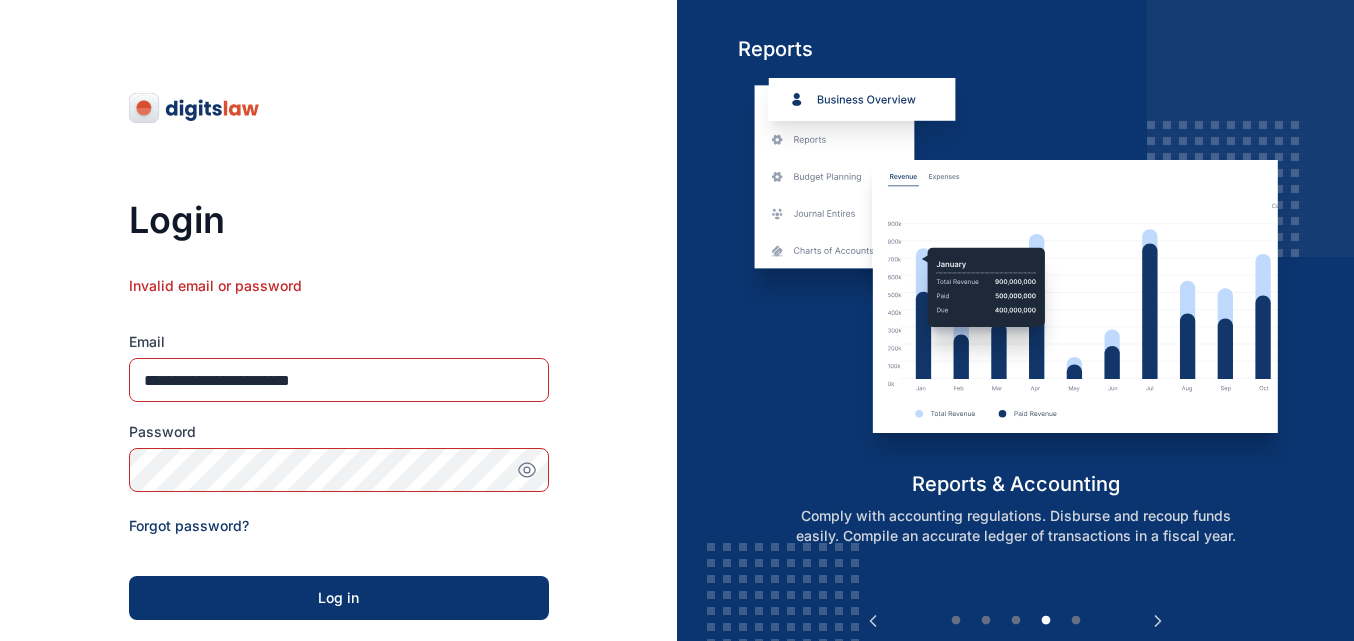click on "Log in" at bounding box center (339, 598) 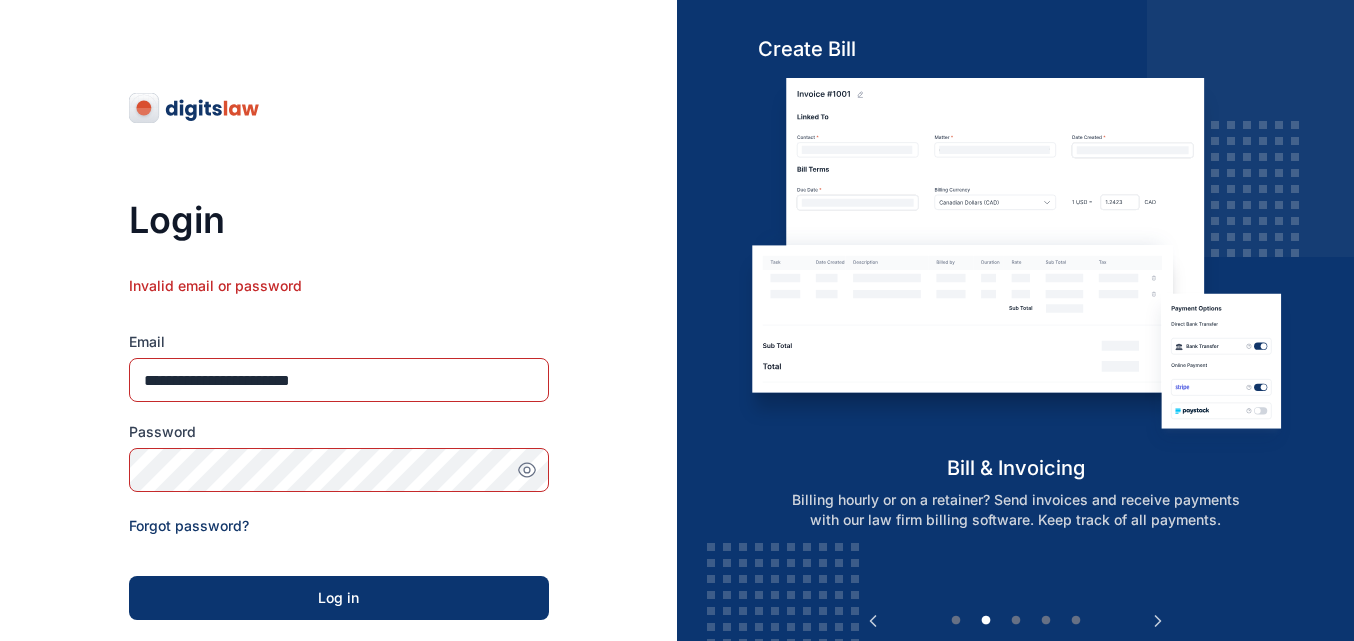 click on "Log in" at bounding box center (339, 598) 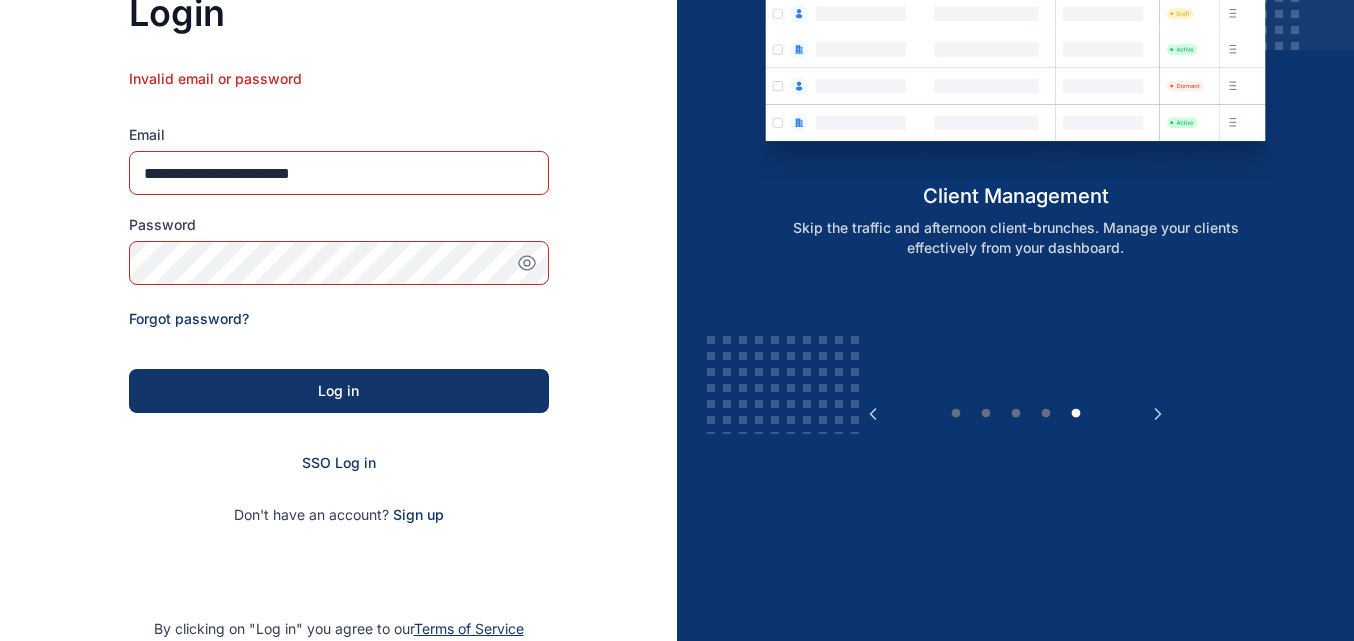 scroll, scrollTop: 327, scrollLeft: 0, axis: vertical 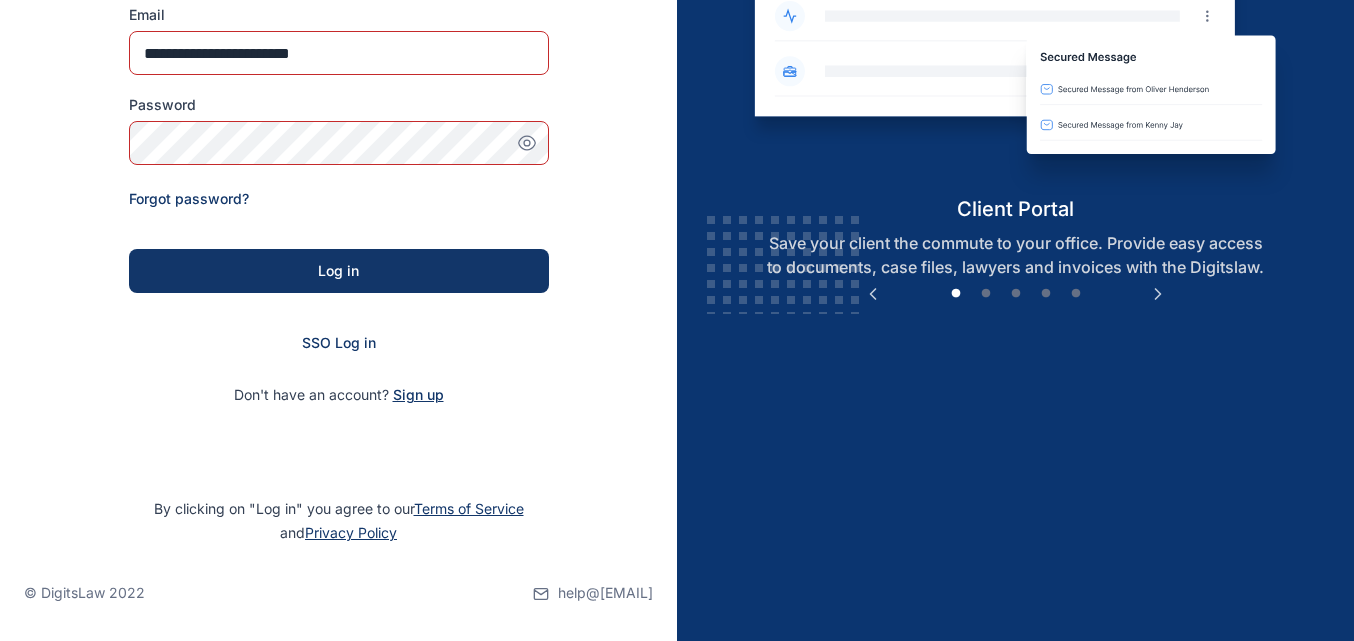 click on "Sign up" at bounding box center (418, 395) 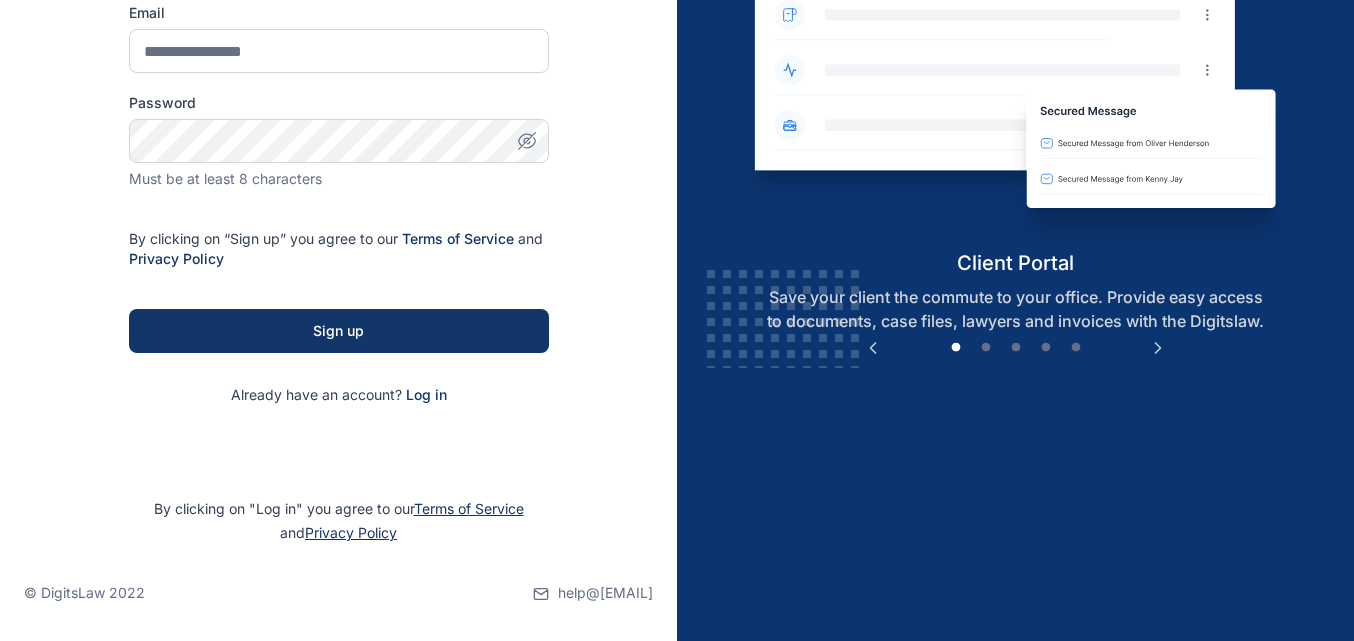 scroll, scrollTop: 0, scrollLeft: 0, axis: both 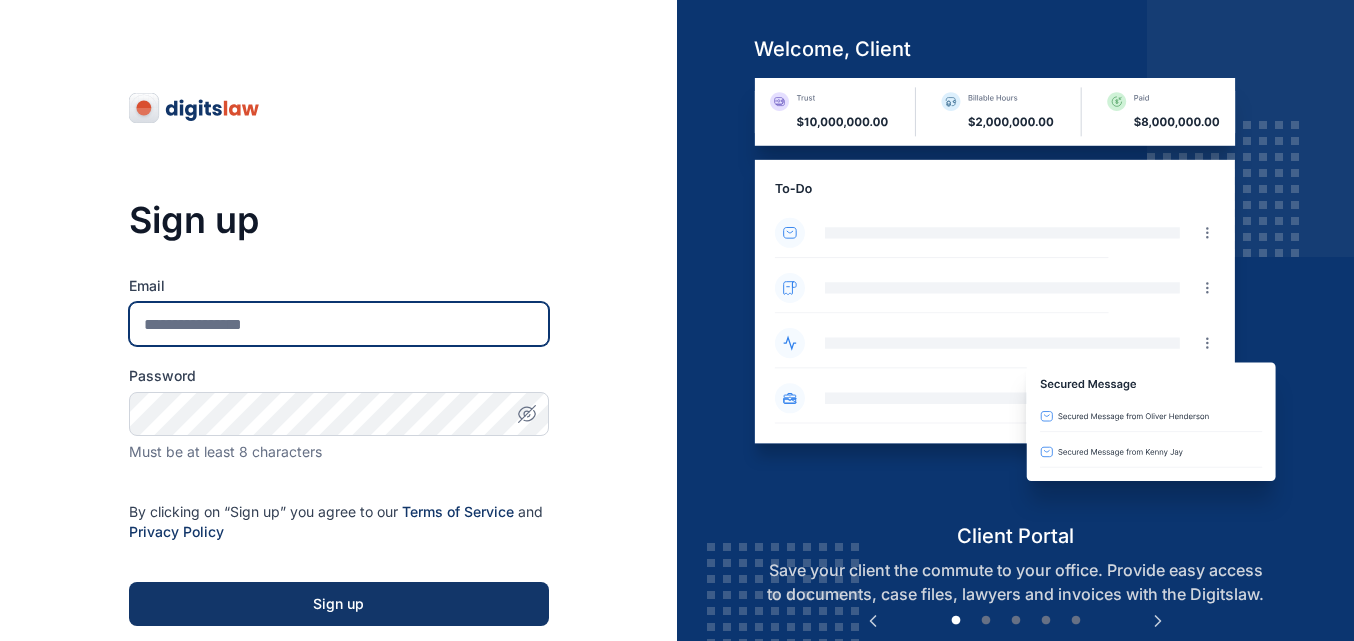 click on "Email" at bounding box center [339, 324] 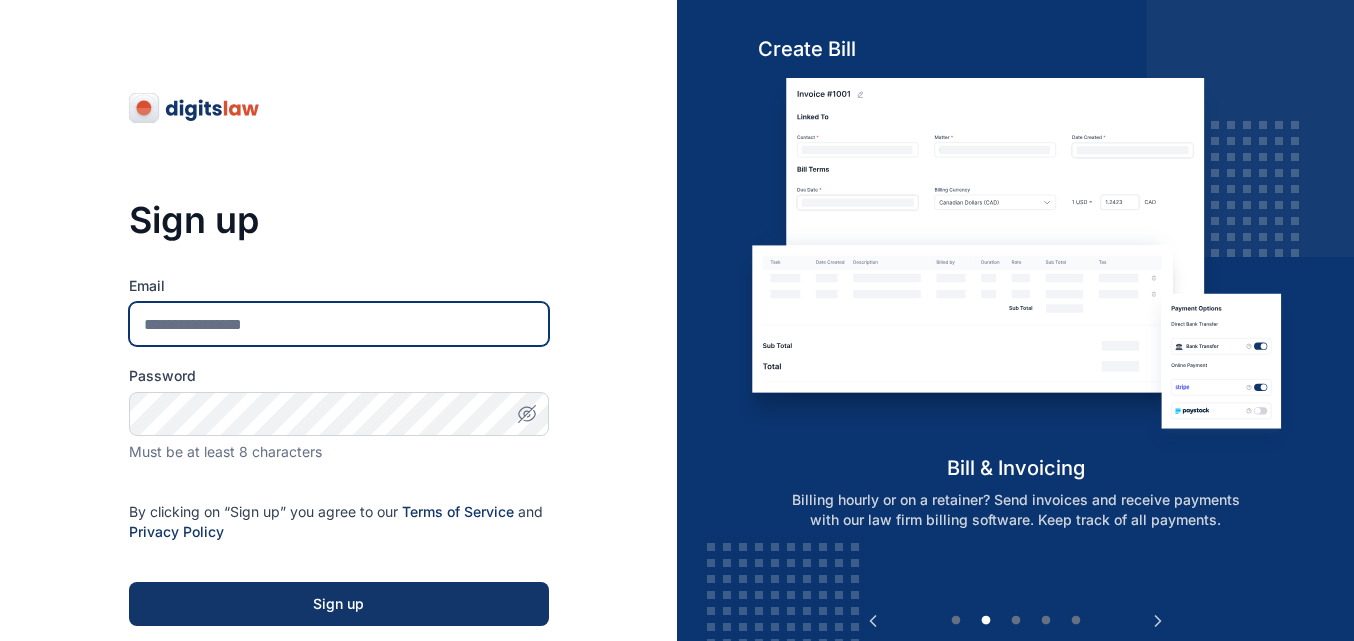 type on "**********" 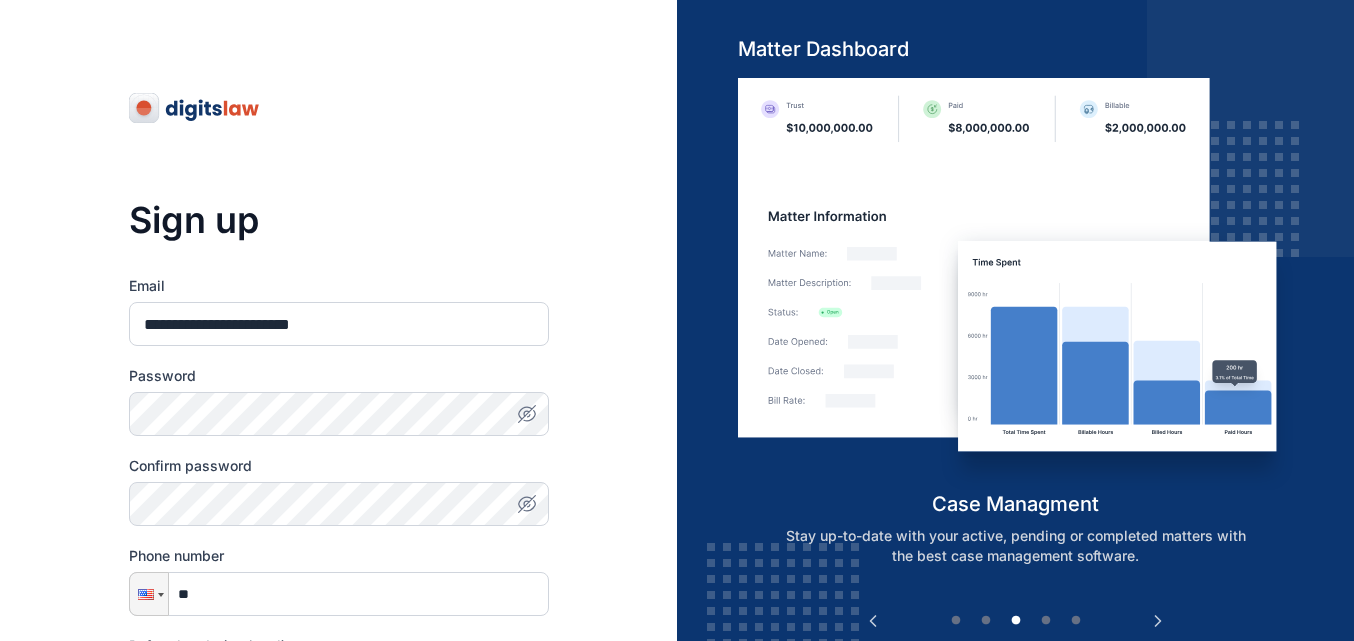 click 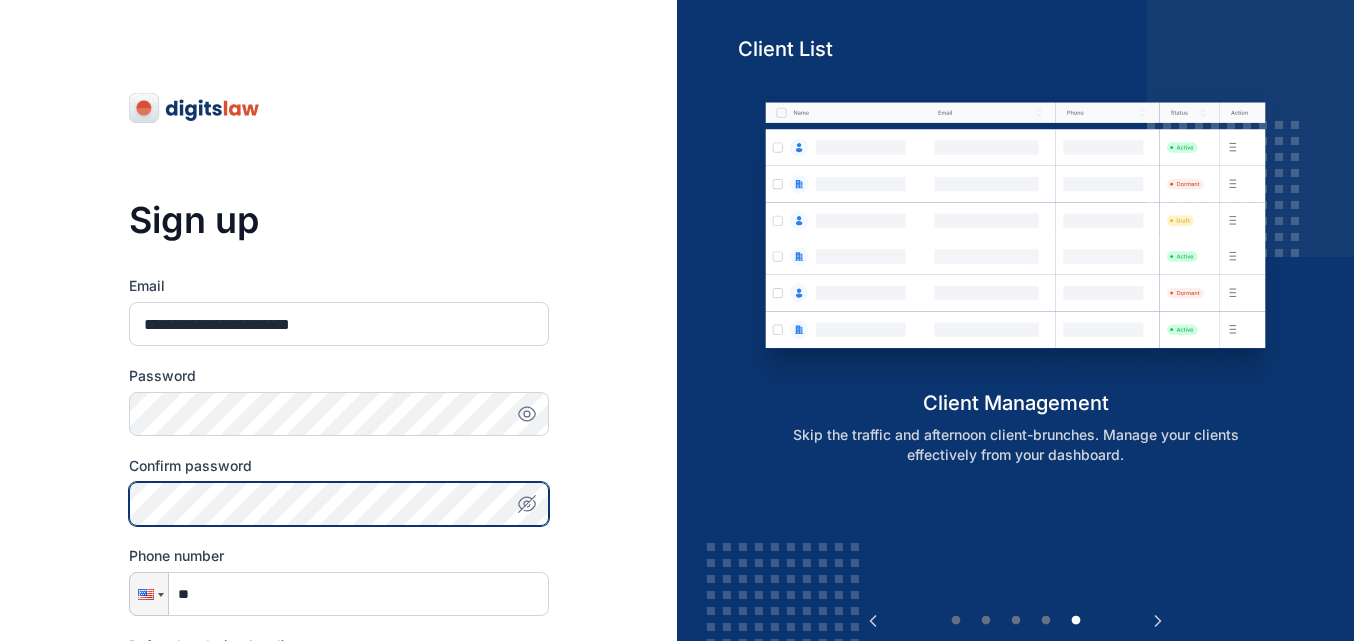 click on "Sign up" at bounding box center [339, 848] 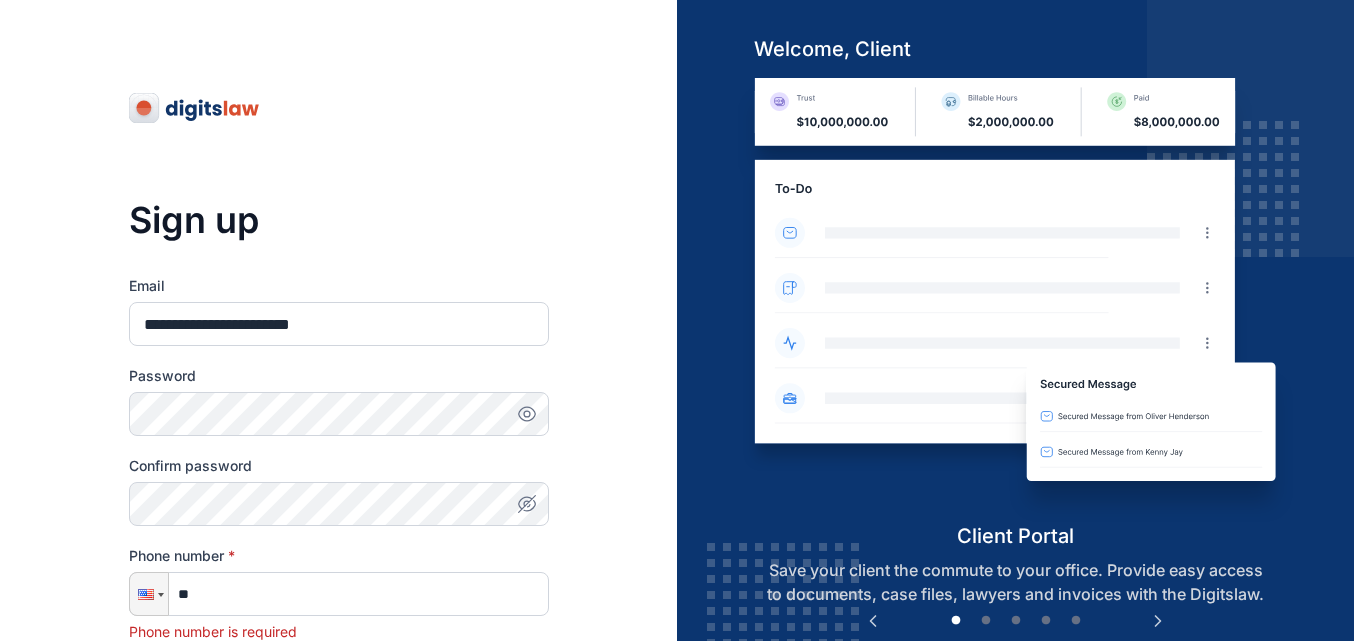 click 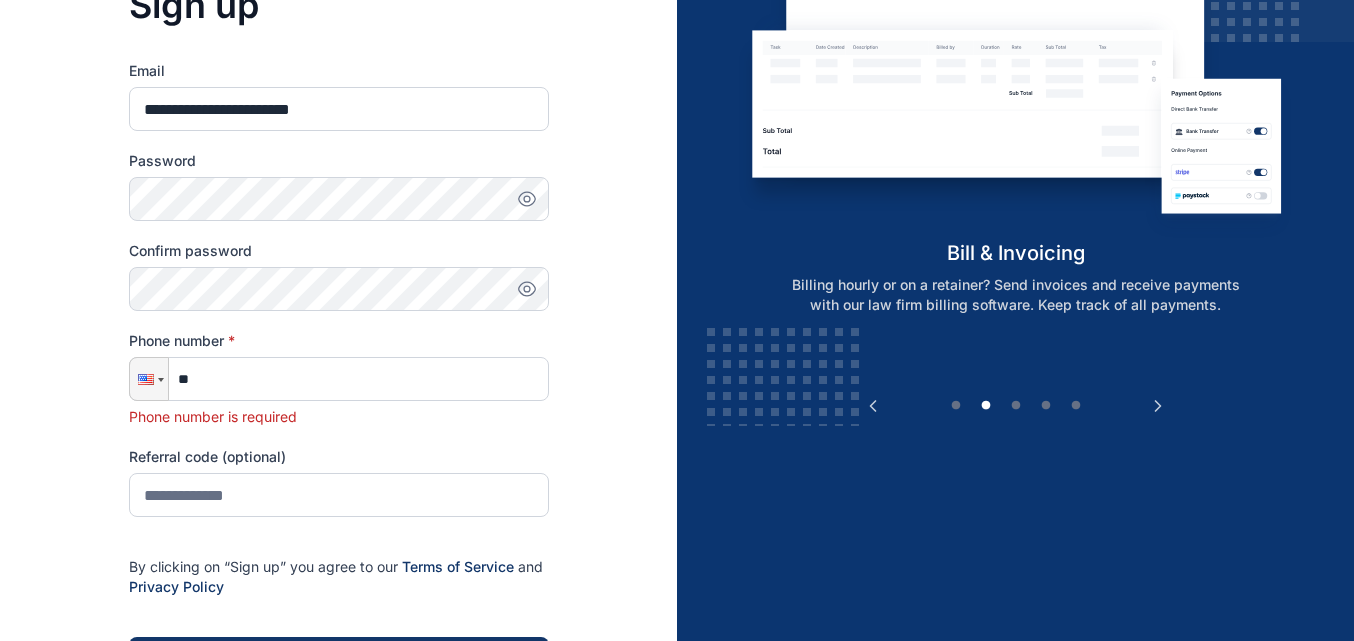 scroll, scrollTop: 217, scrollLeft: 0, axis: vertical 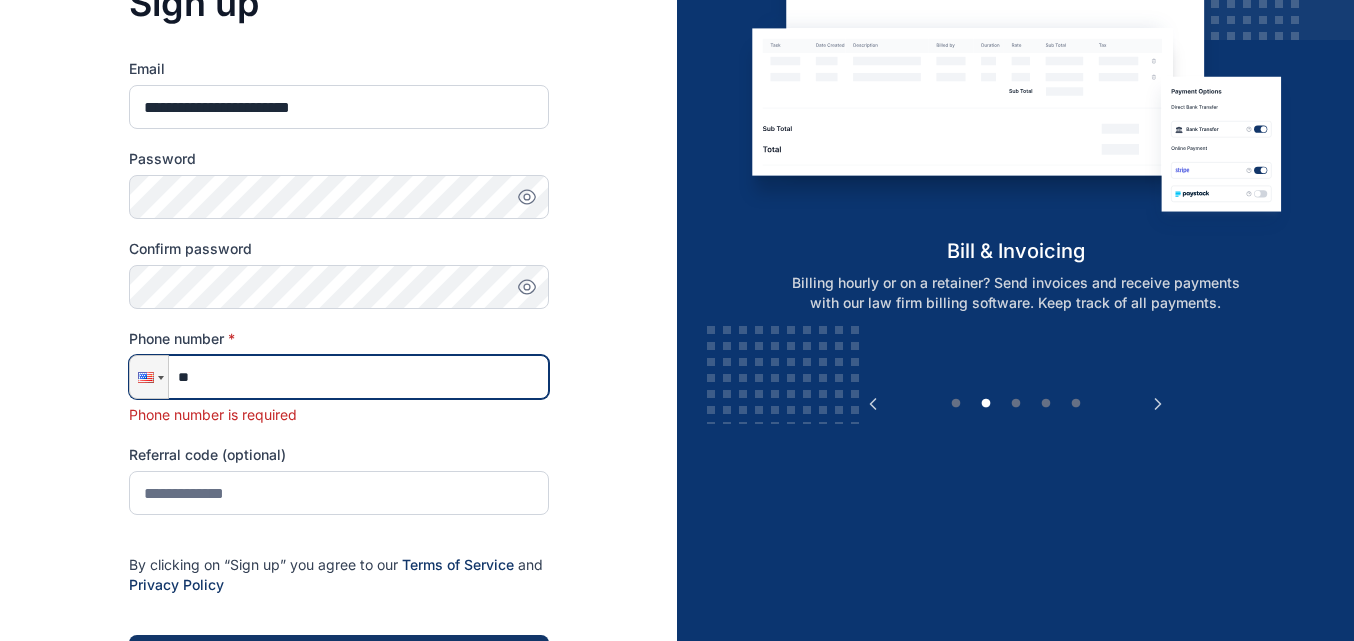 click on "**" at bounding box center (339, 377) 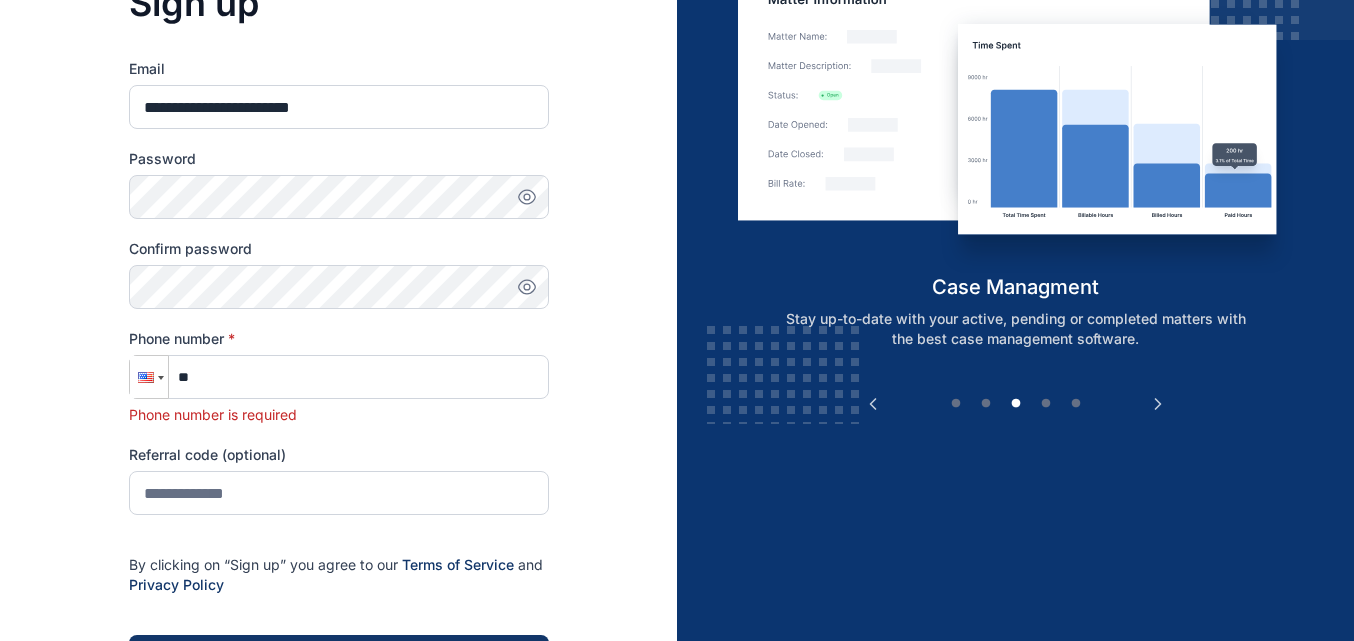 click at bounding box center [149, 377] 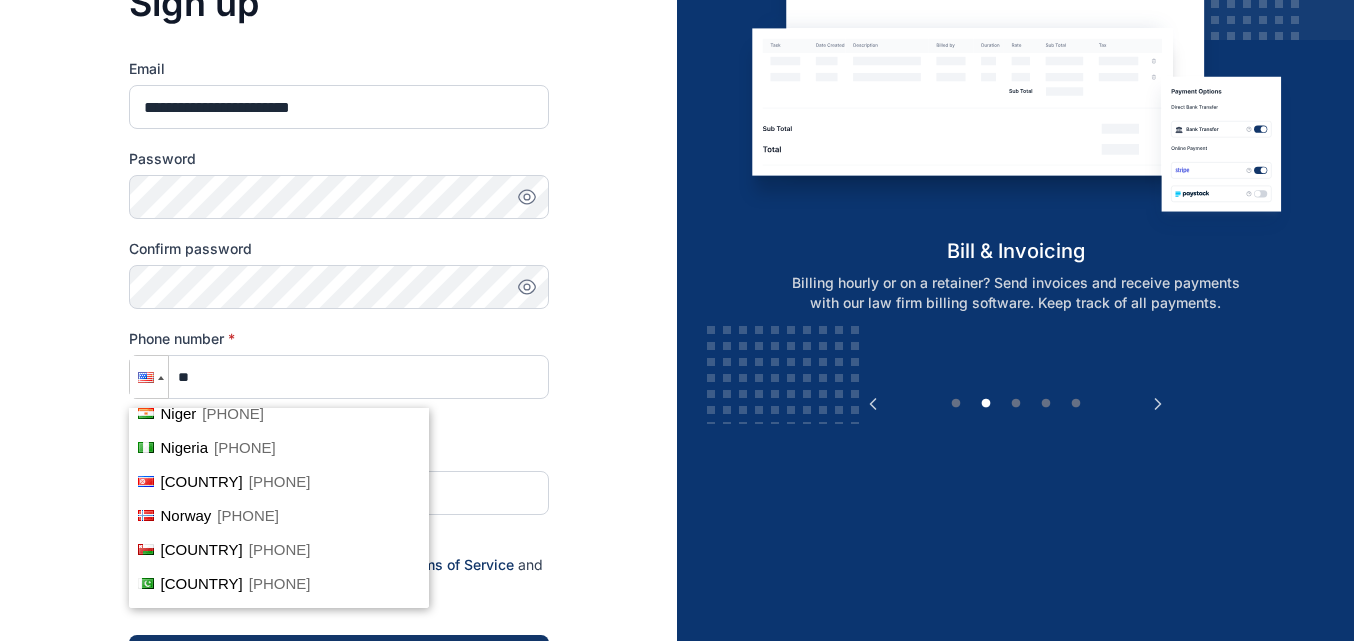 scroll, scrollTop: 4671, scrollLeft: 0, axis: vertical 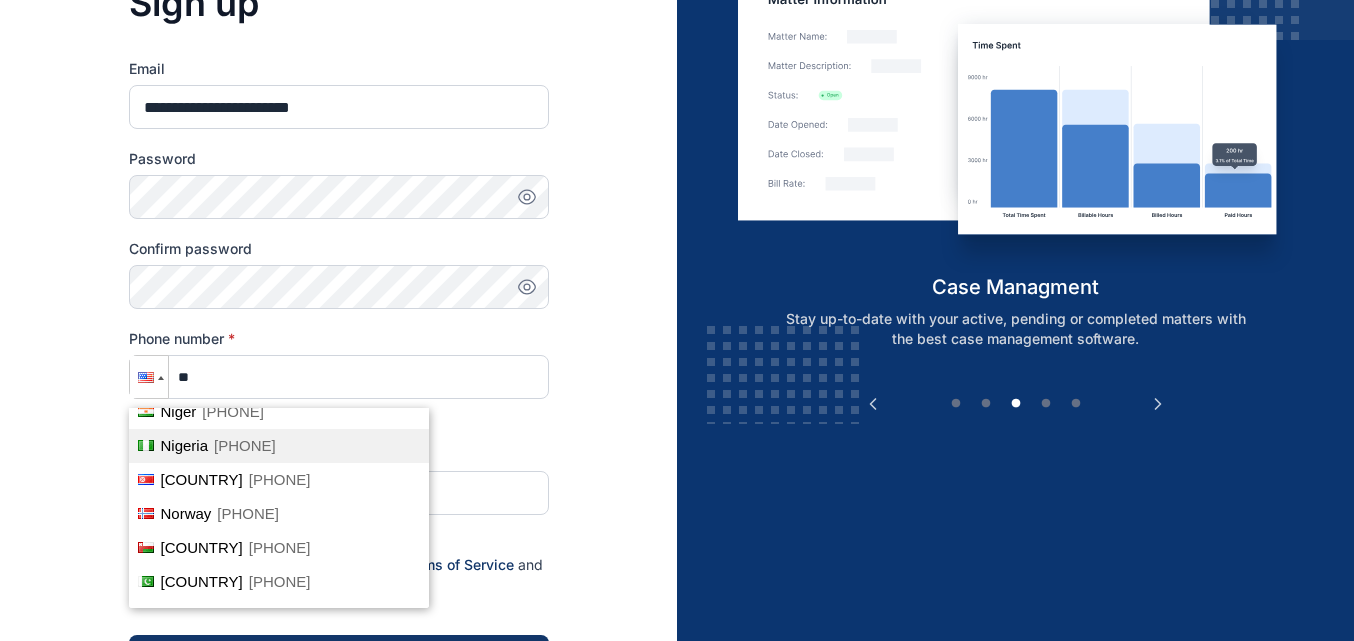 click on "Nigeria" at bounding box center (185, 445) 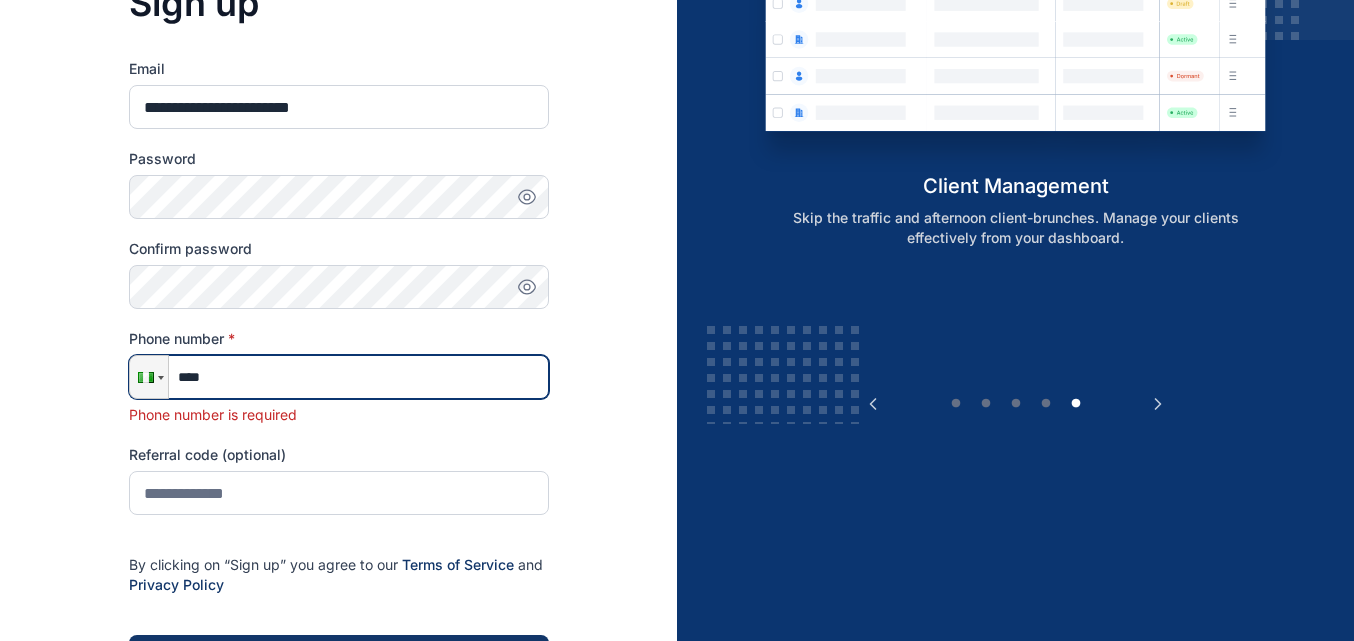 click on "****" at bounding box center [339, 377] 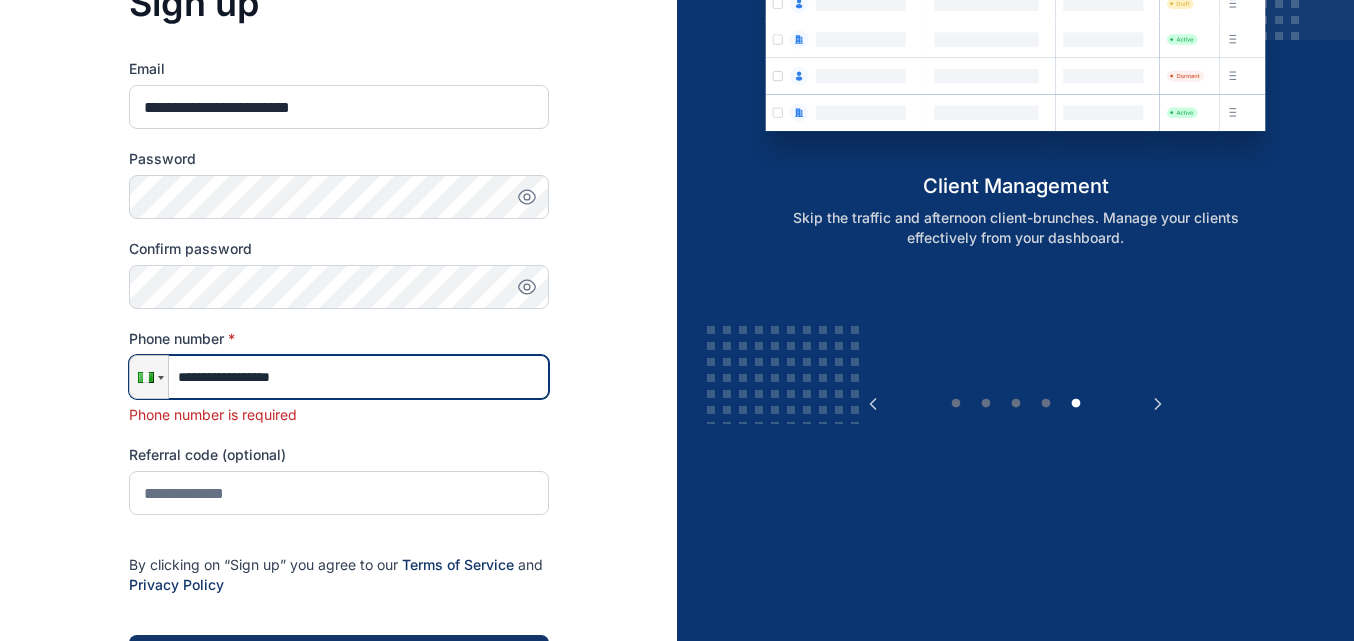 type on "**********" 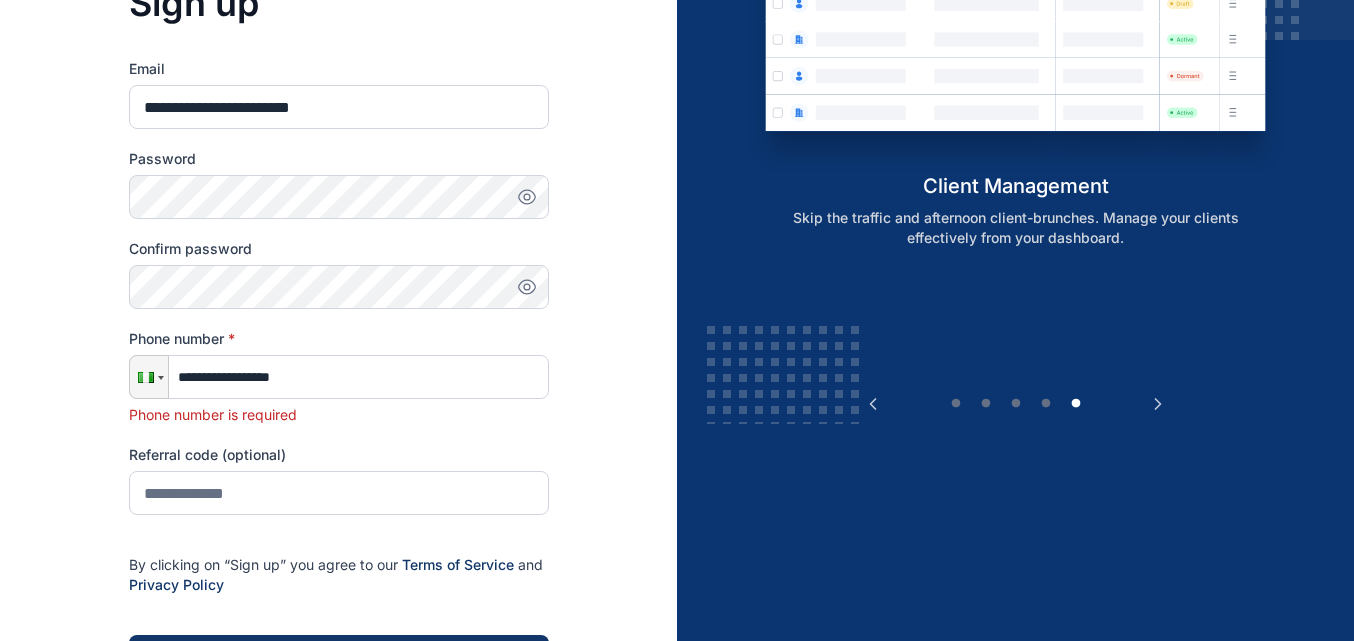click on "Referral code (optional)" at bounding box center [339, 480] 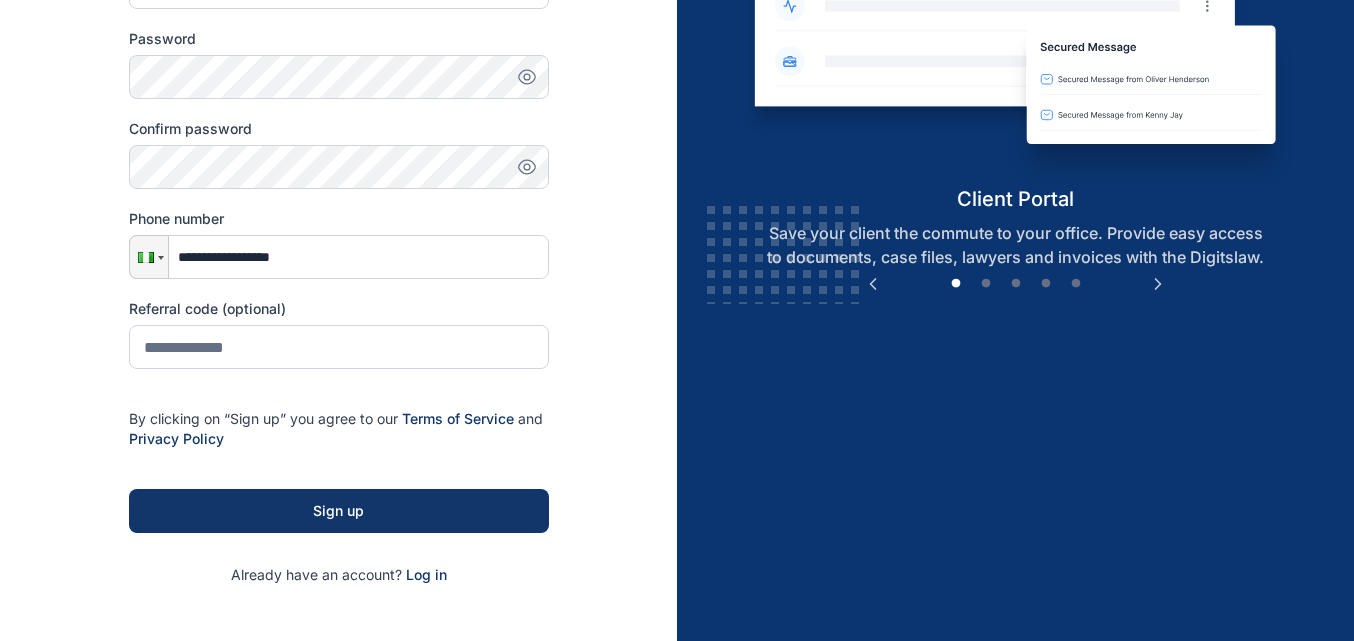 scroll, scrollTop: 367, scrollLeft: 0, axis: vertical 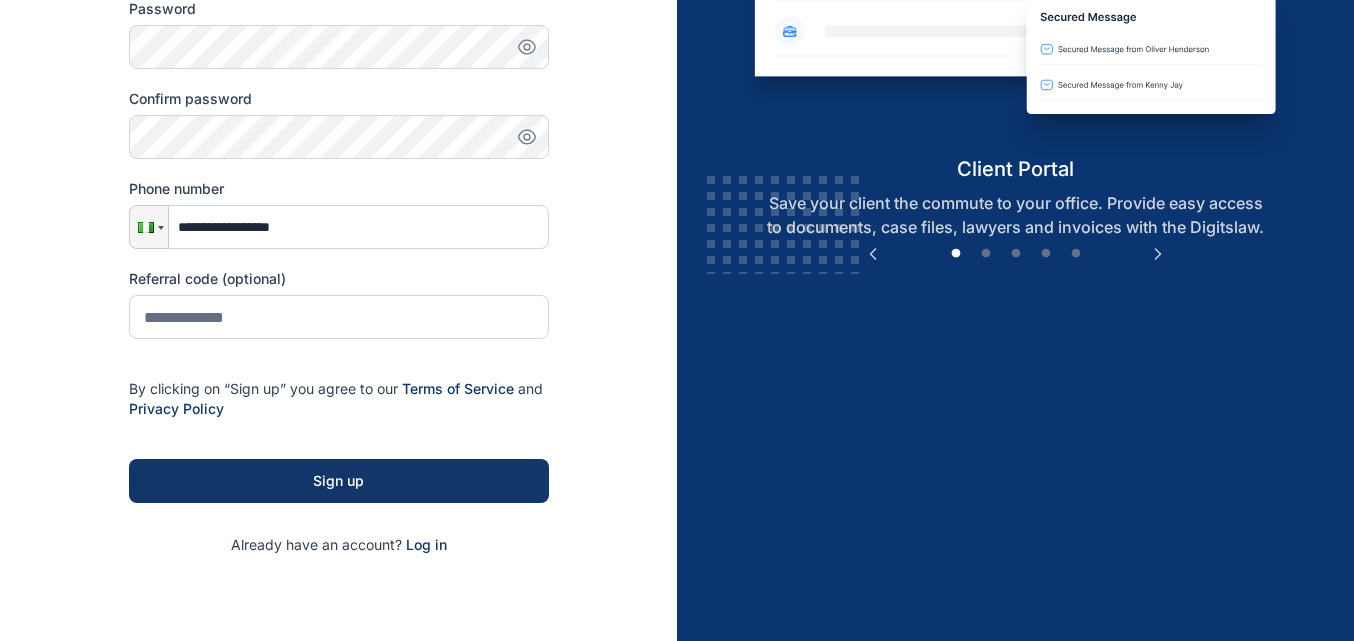 click on "**********" at bounding box center [339, 232] 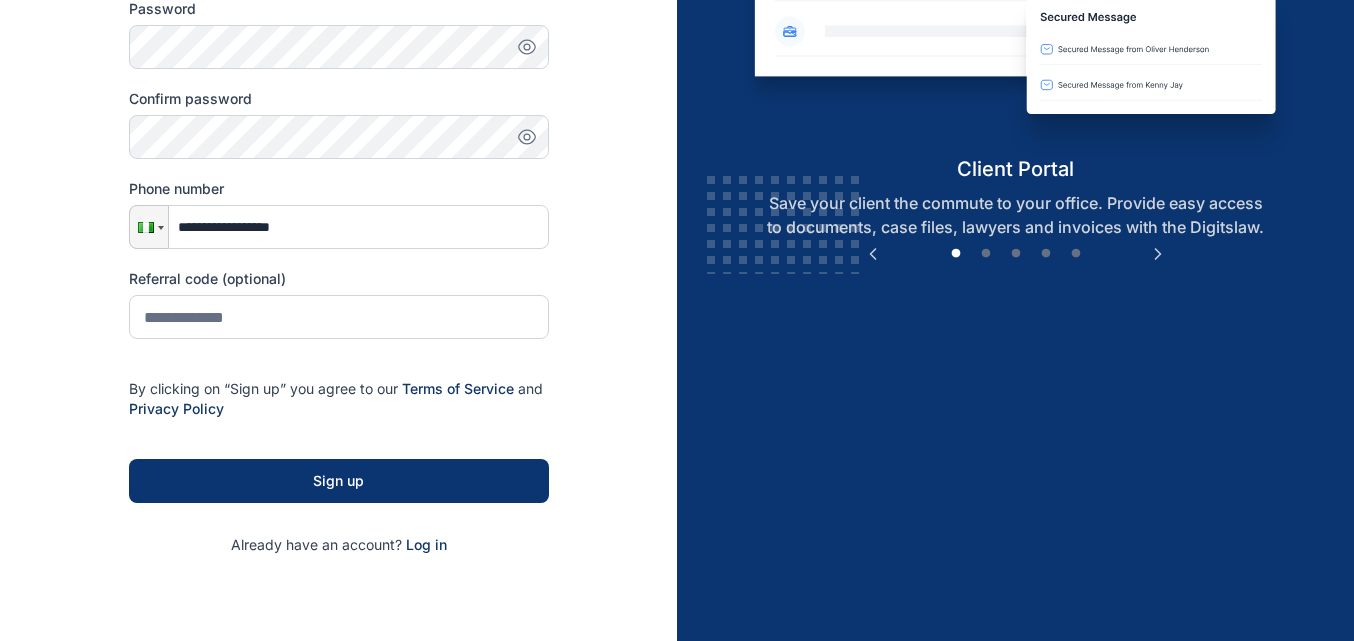 click on "Sign up" at bounding box center [339, 481] 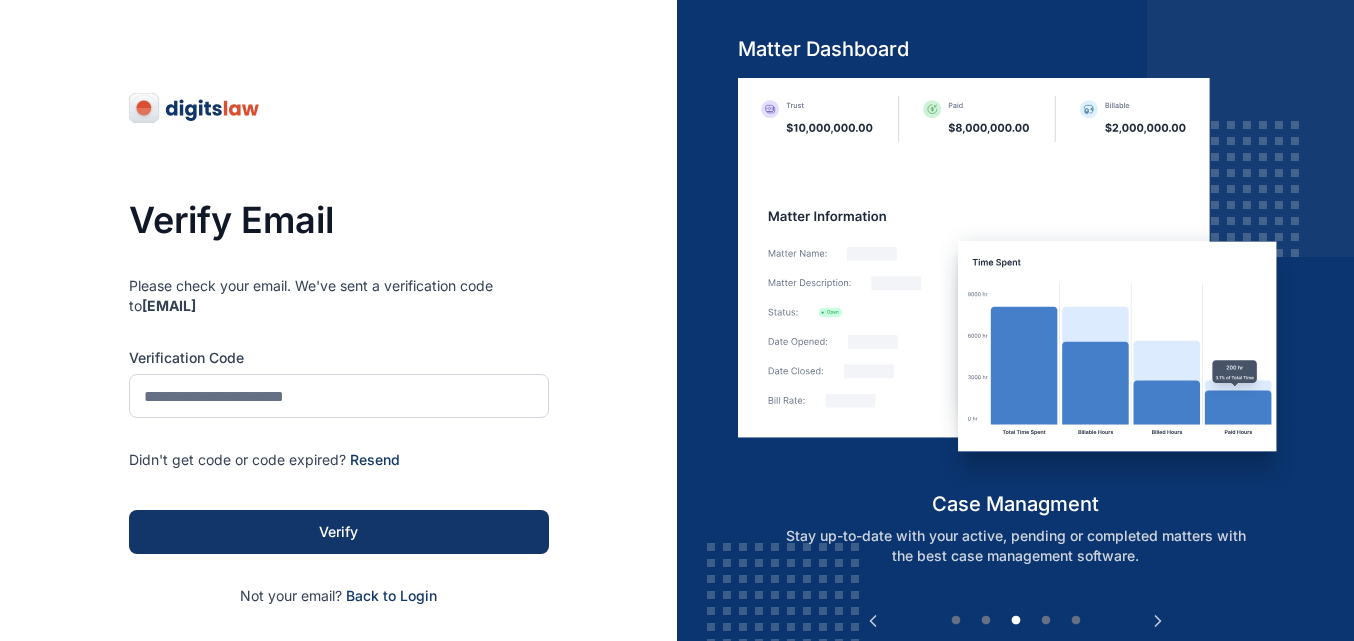 scroll, scrollTop: 201, scrollLeft: 0, axis: vertical 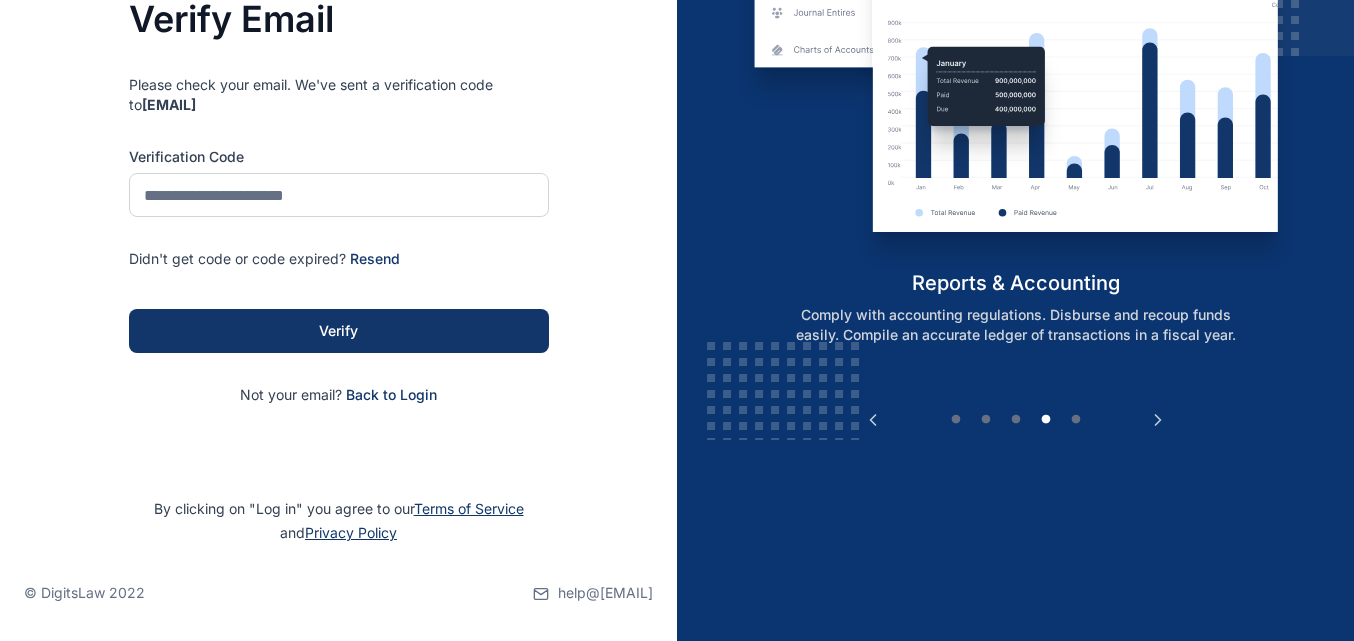 click on "Verify Email Please check your email. We've sent a verification code to  j.okonkwor@digitslaw.com Verification Code   Didn't get code or code expired?   Resend Verify Not your email?   Back to Login" at bounding box center (339, 148) 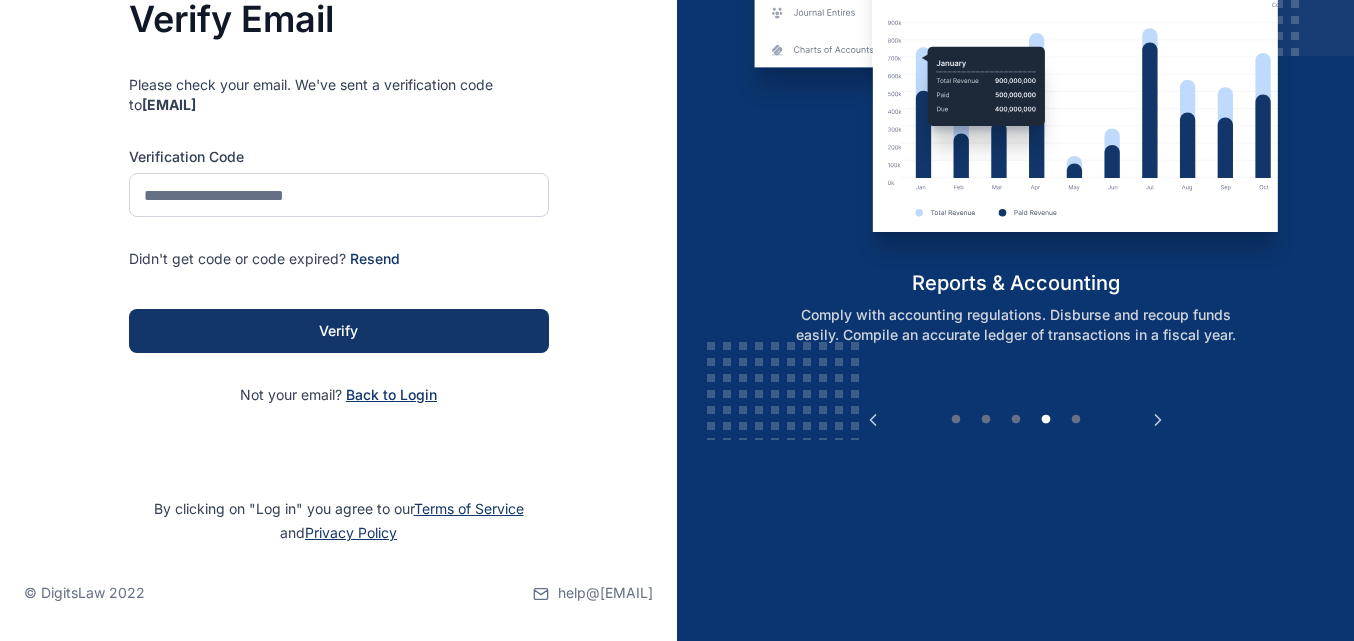 click on "Back to Login" at bounding box center (391, 395) 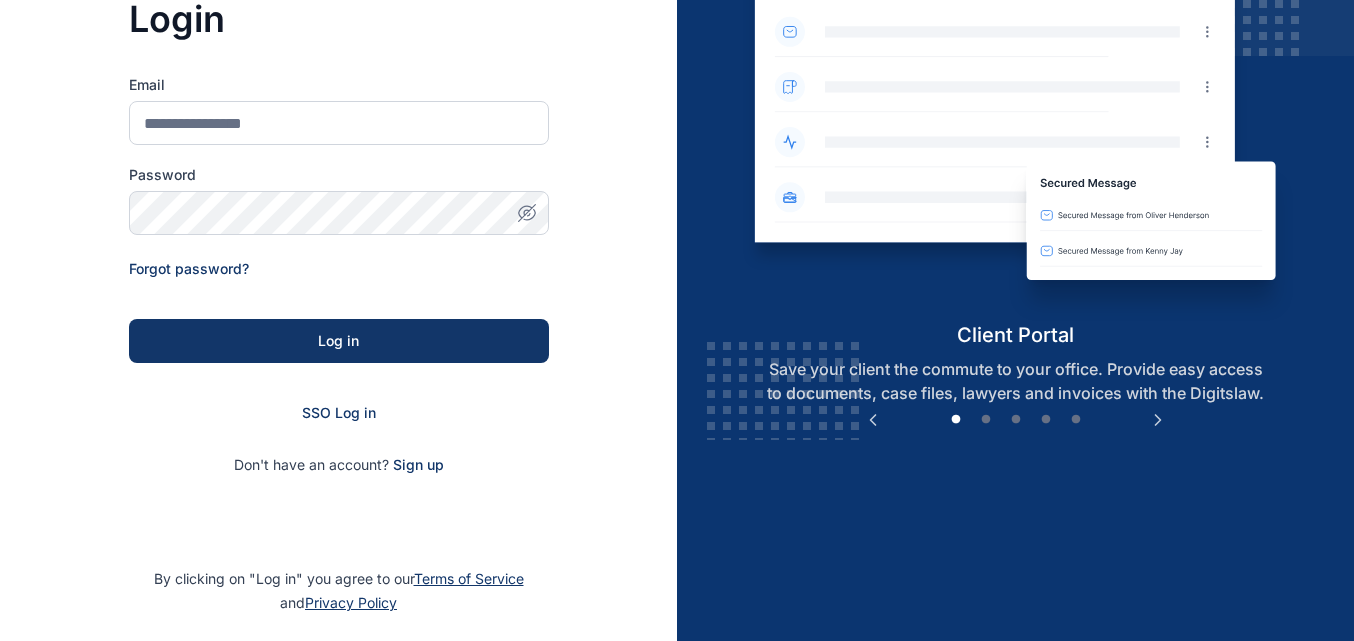 scroll, scrollTop: 0, scrollLeft: 0, axis: both 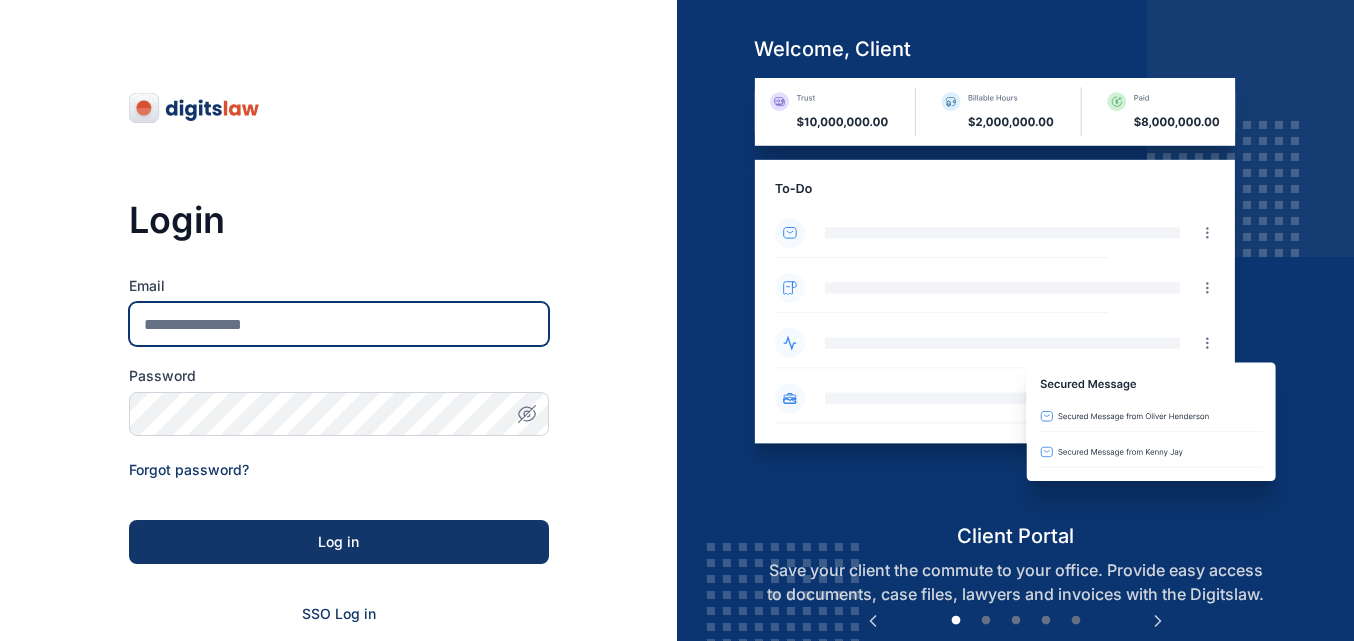 click on "Email" at bounding box center (339, 324) 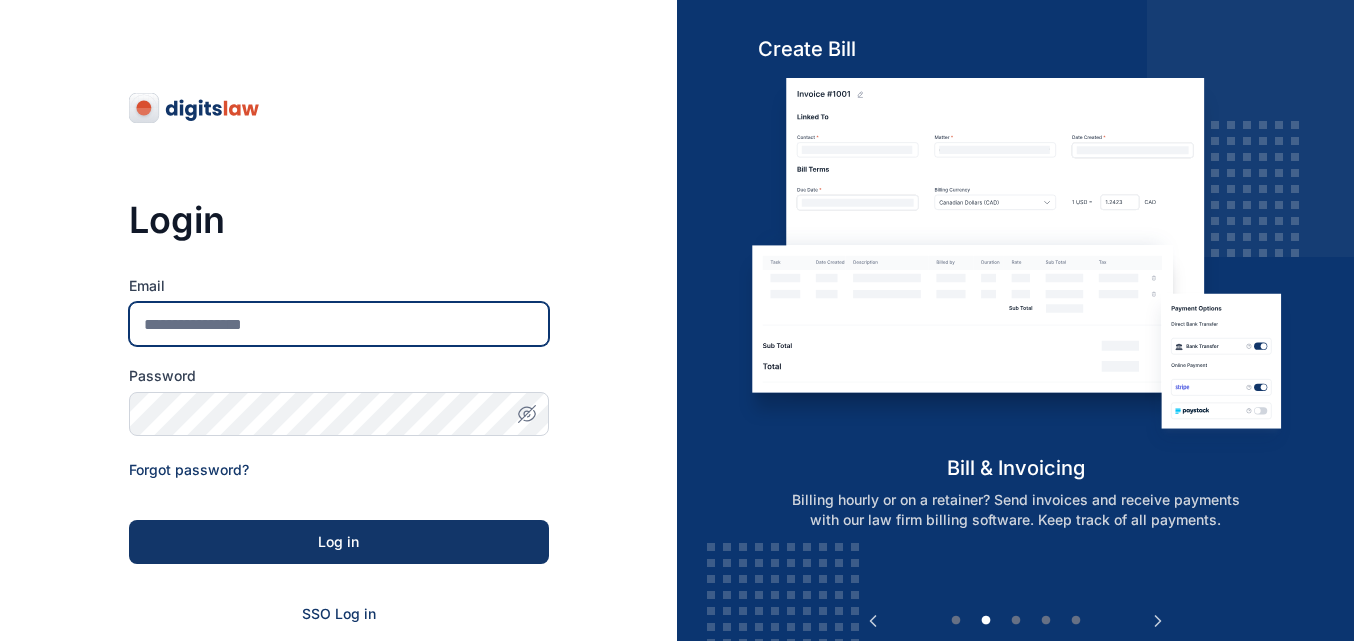 type on "**********" 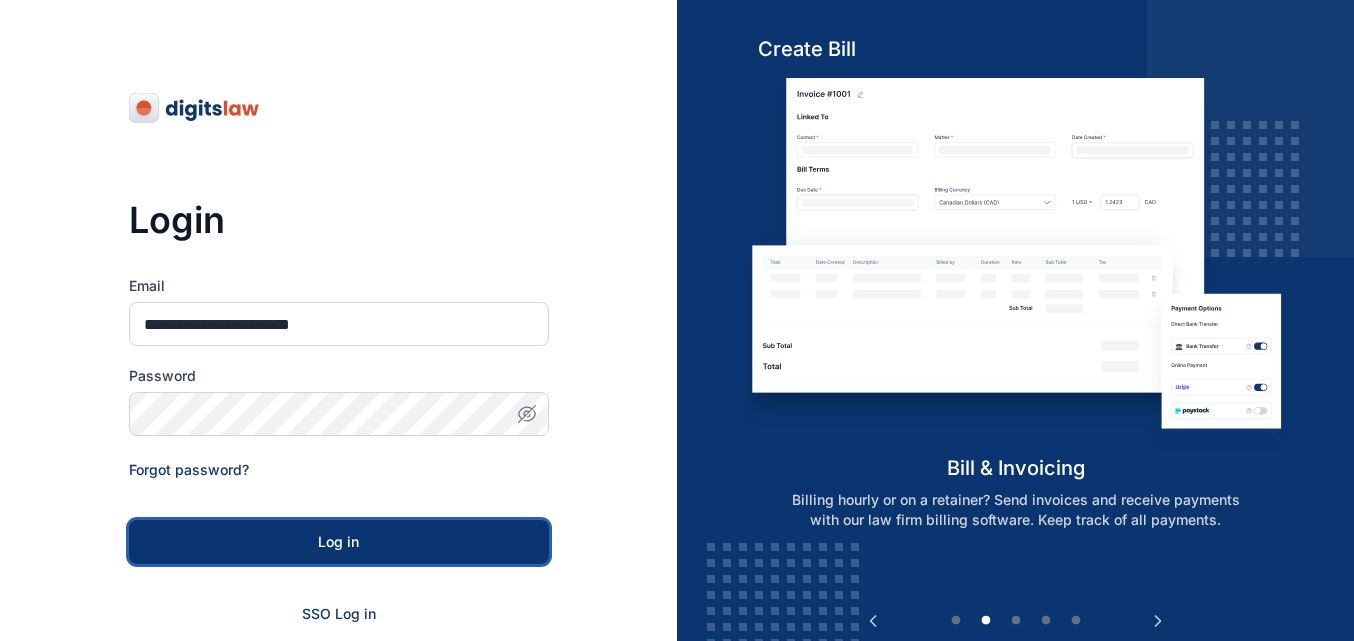 click on "Log in" at bounding box center (339, 542) 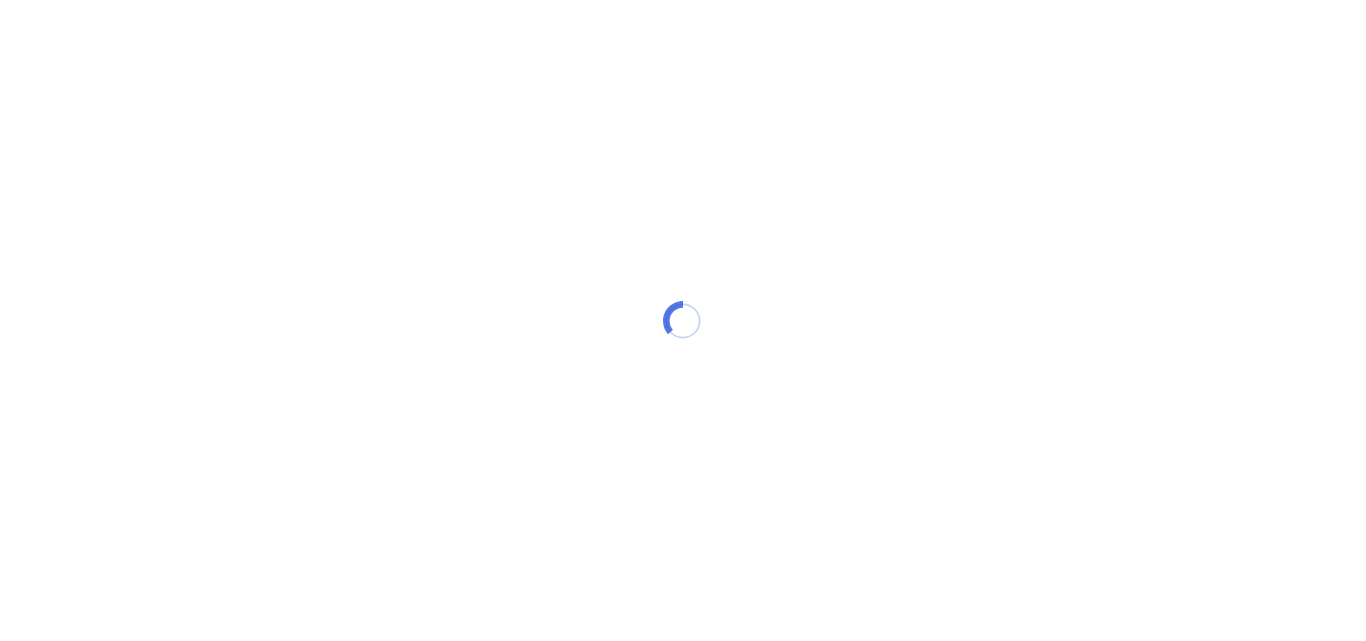 scroll, scrollTop: 0, scrollLeft: 0, axis: both 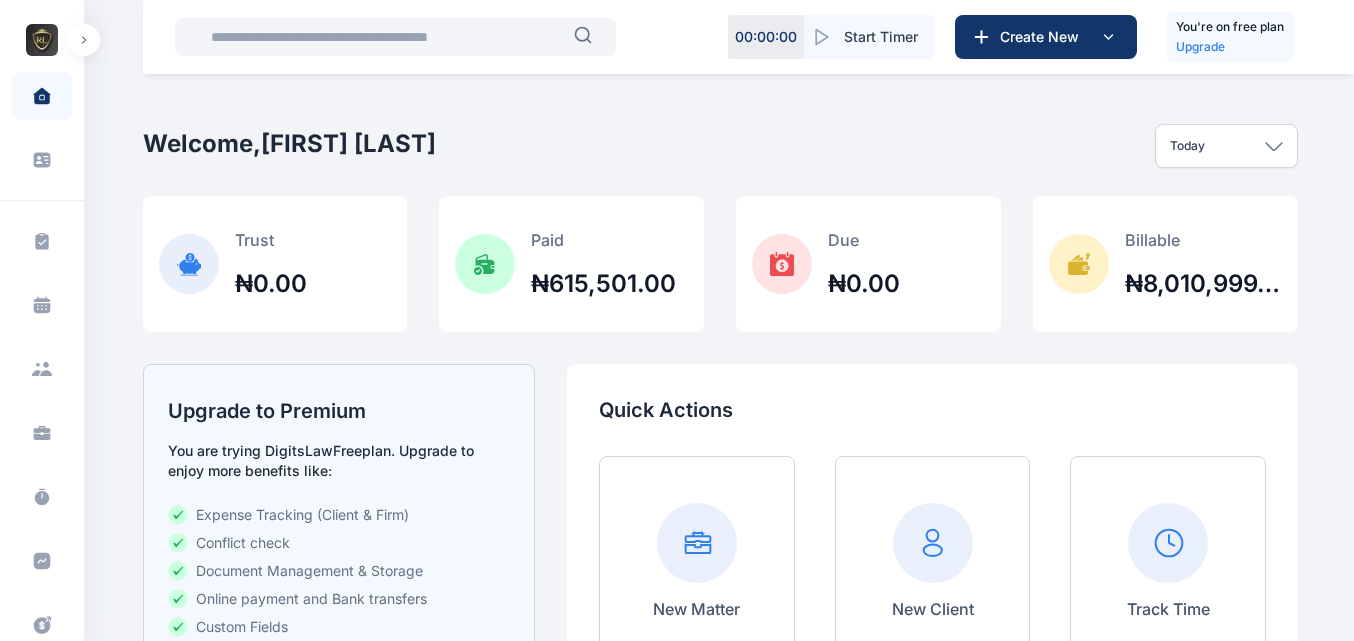 click at bounding box center (84, 40) 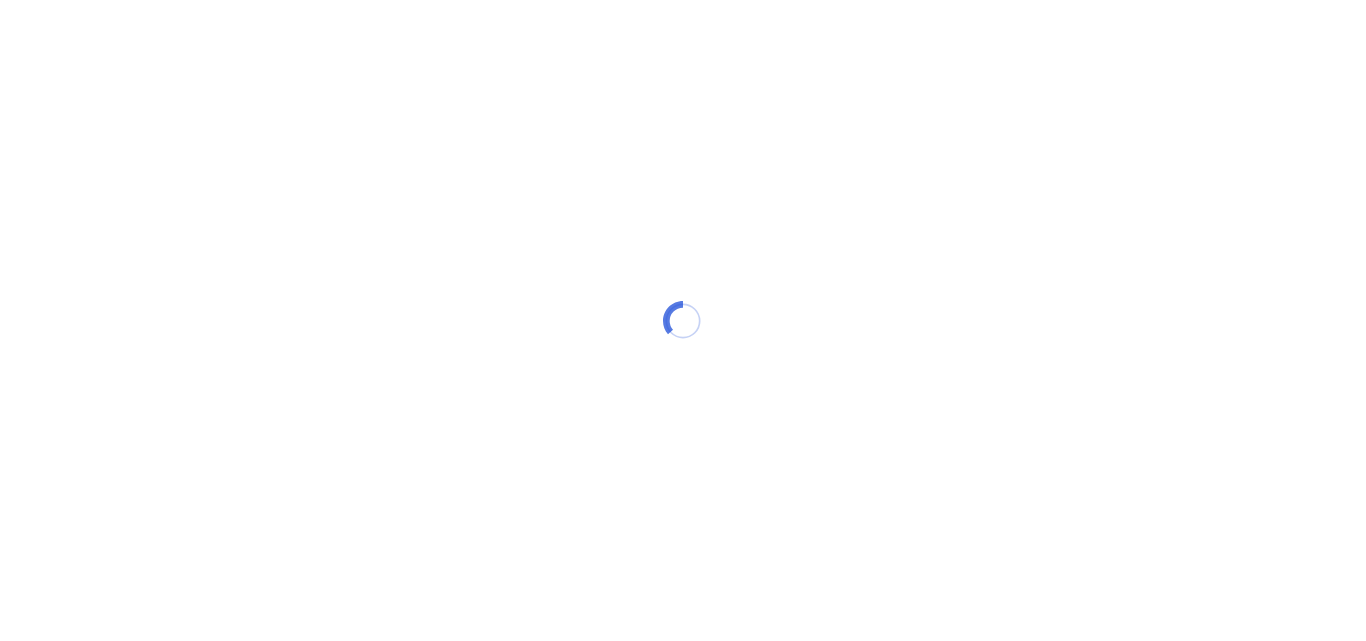 scroll, scrollTop: 0, scrollLeft: 0, axis: both 